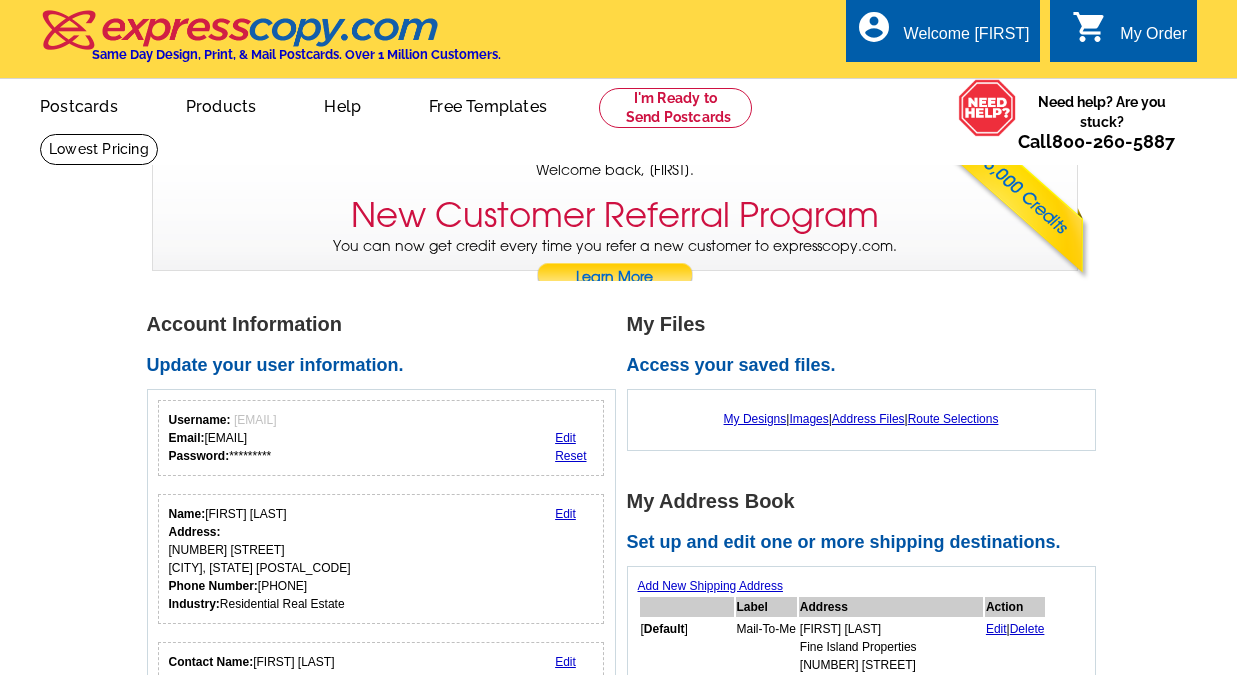 scroll, scrollTop: 0, scrollLeft: 0, axis: both 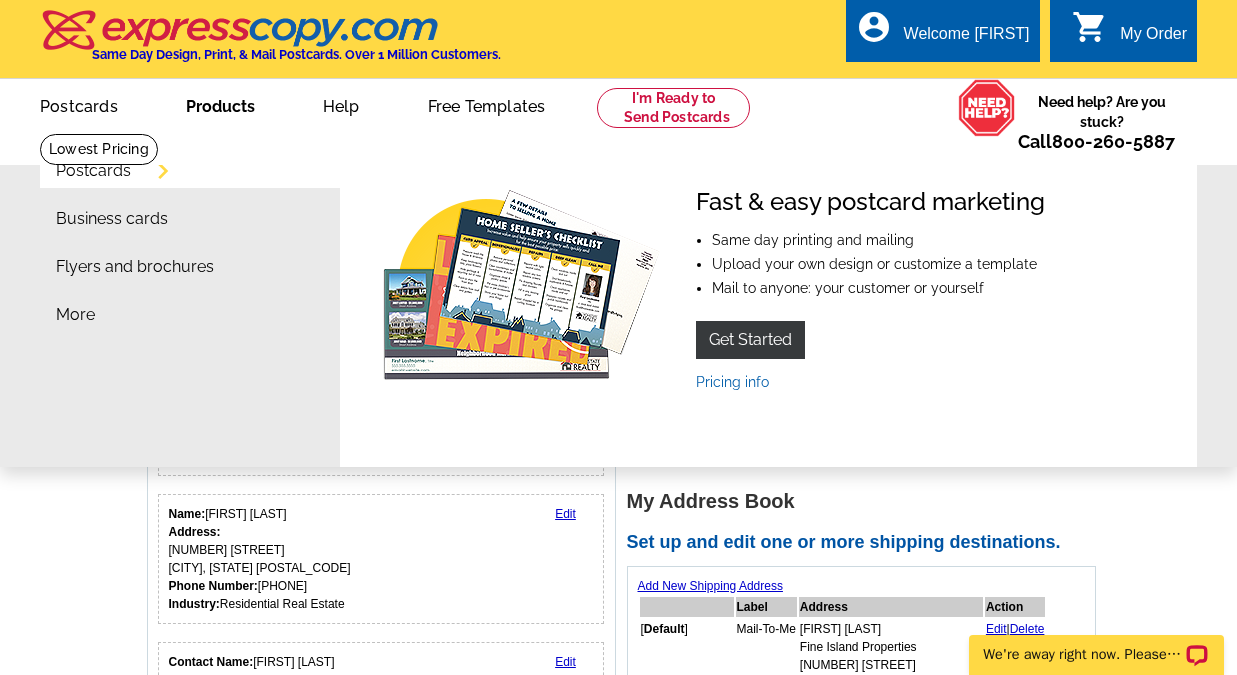 click on "Products" at bounding box center [220, 104] 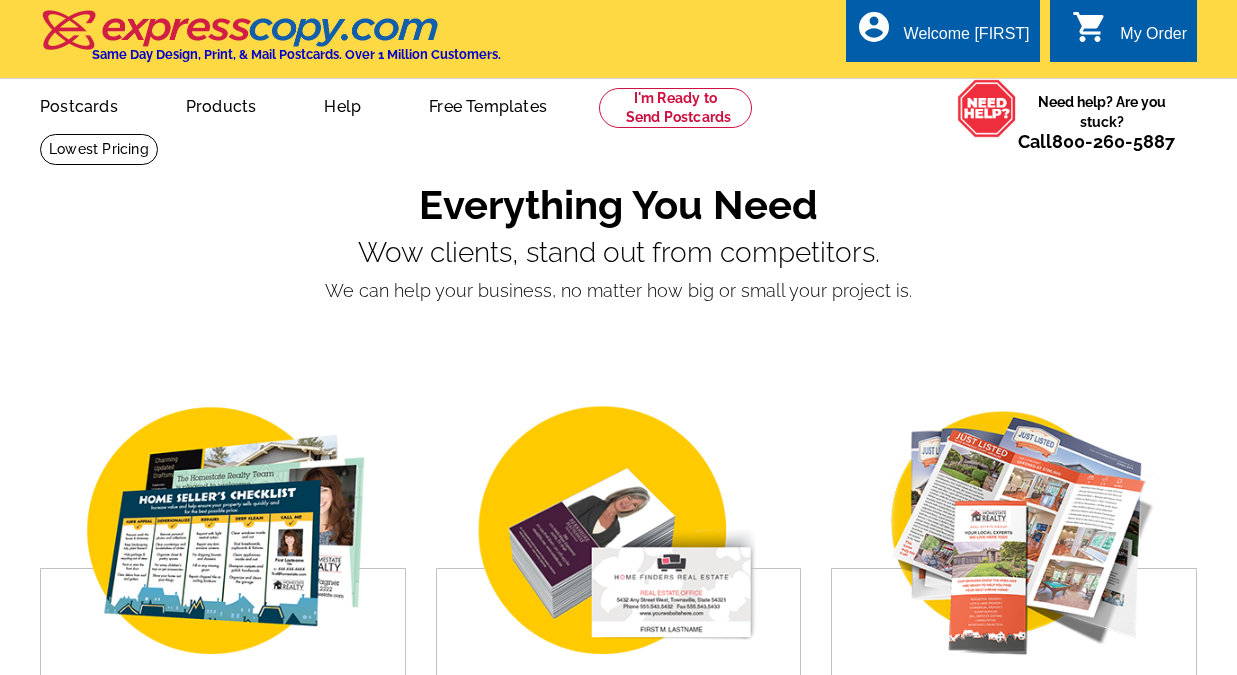 scroll, scrollTop: 0, scrollLeft: 0, axis: both 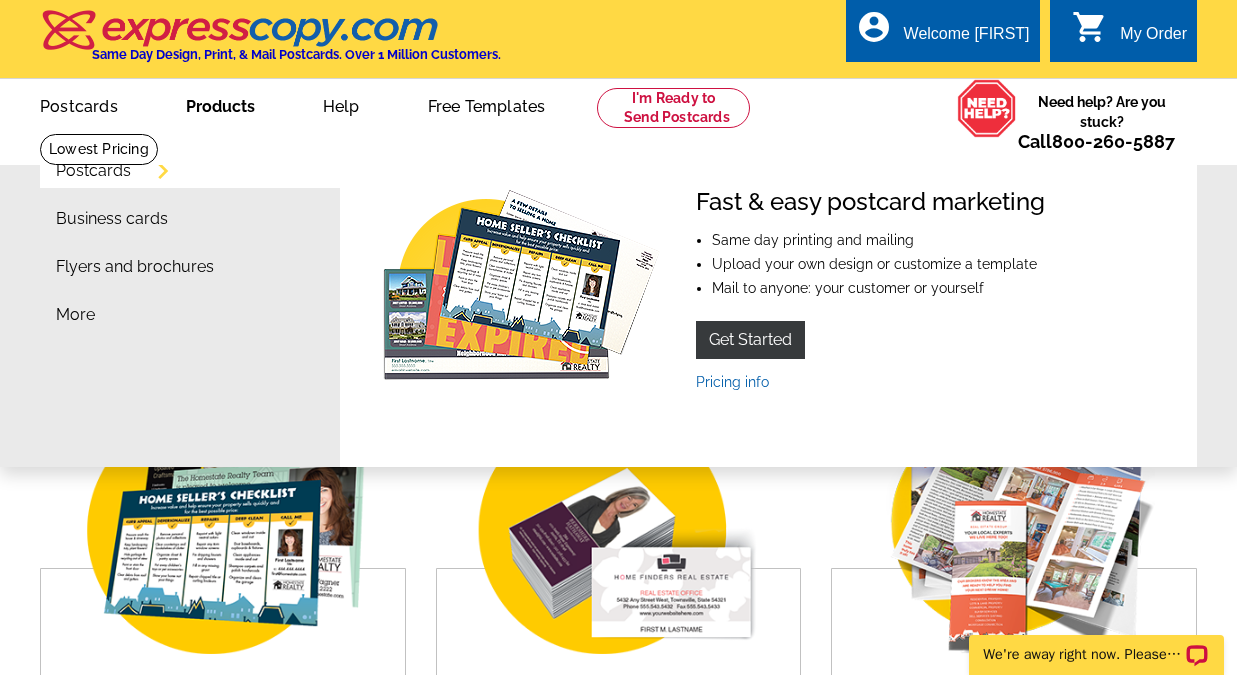 click on "Products" at bounding box center [220, 104] 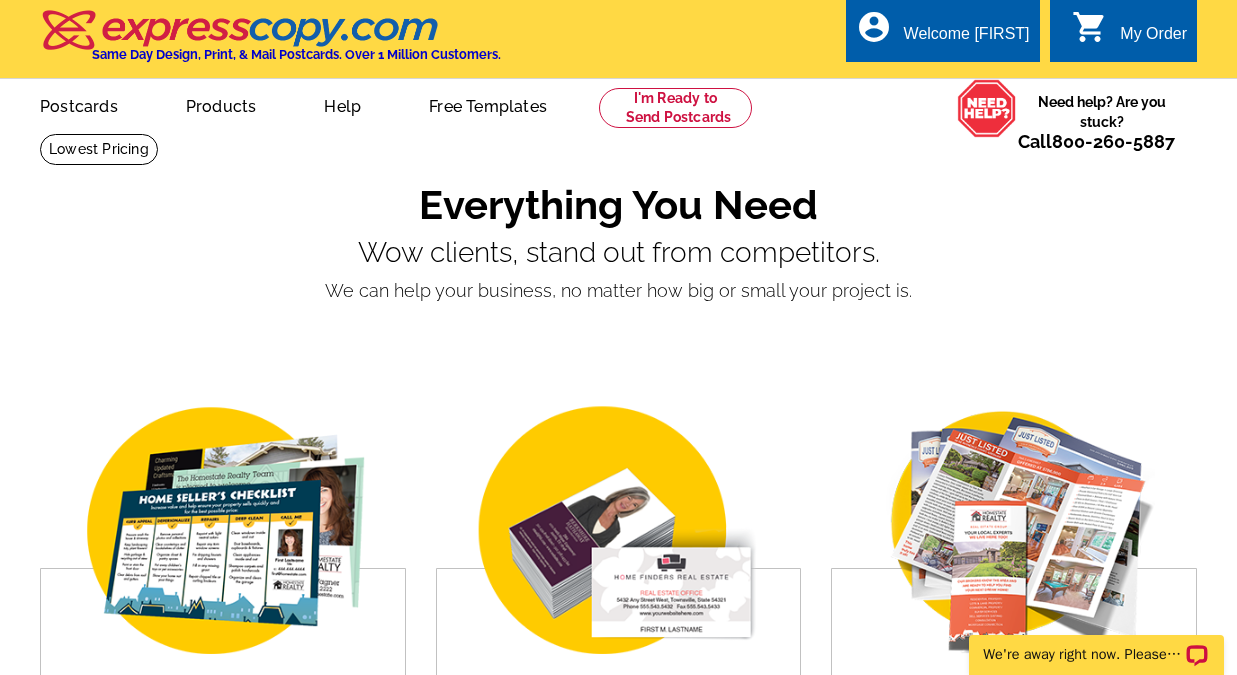 click on "Products" at bounding box center (221, 104) 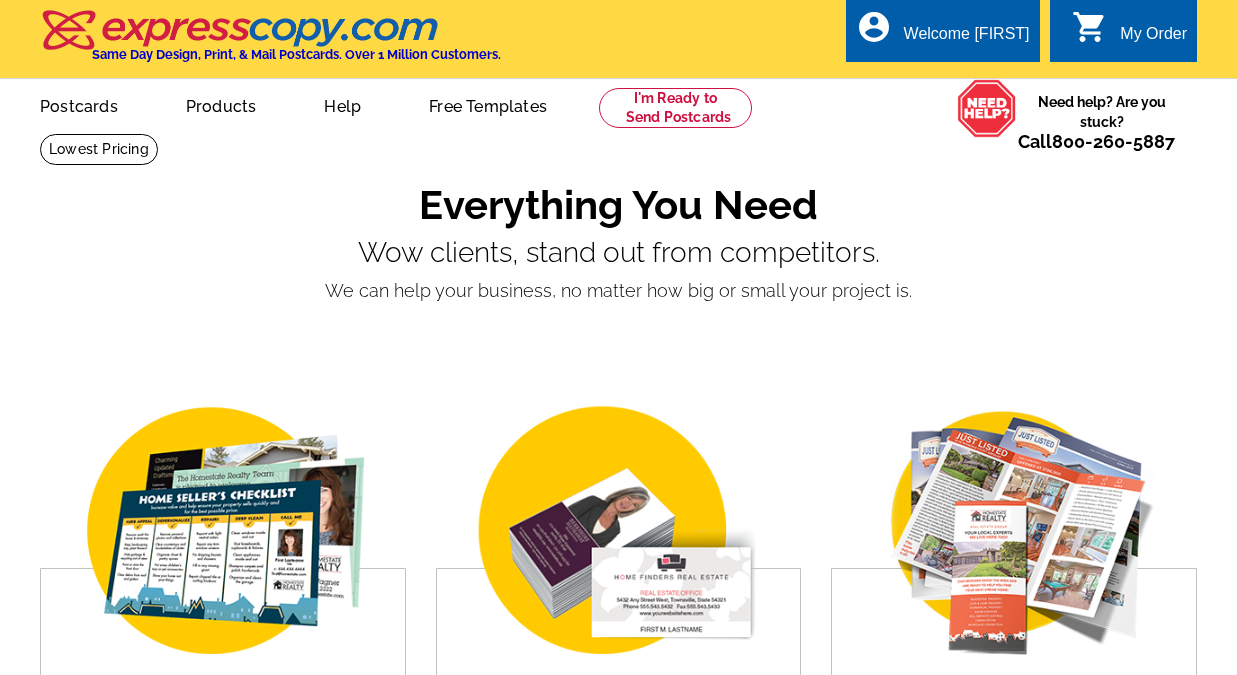 scroll, scrollTop: 0, scrollLeft: 0, axis: both 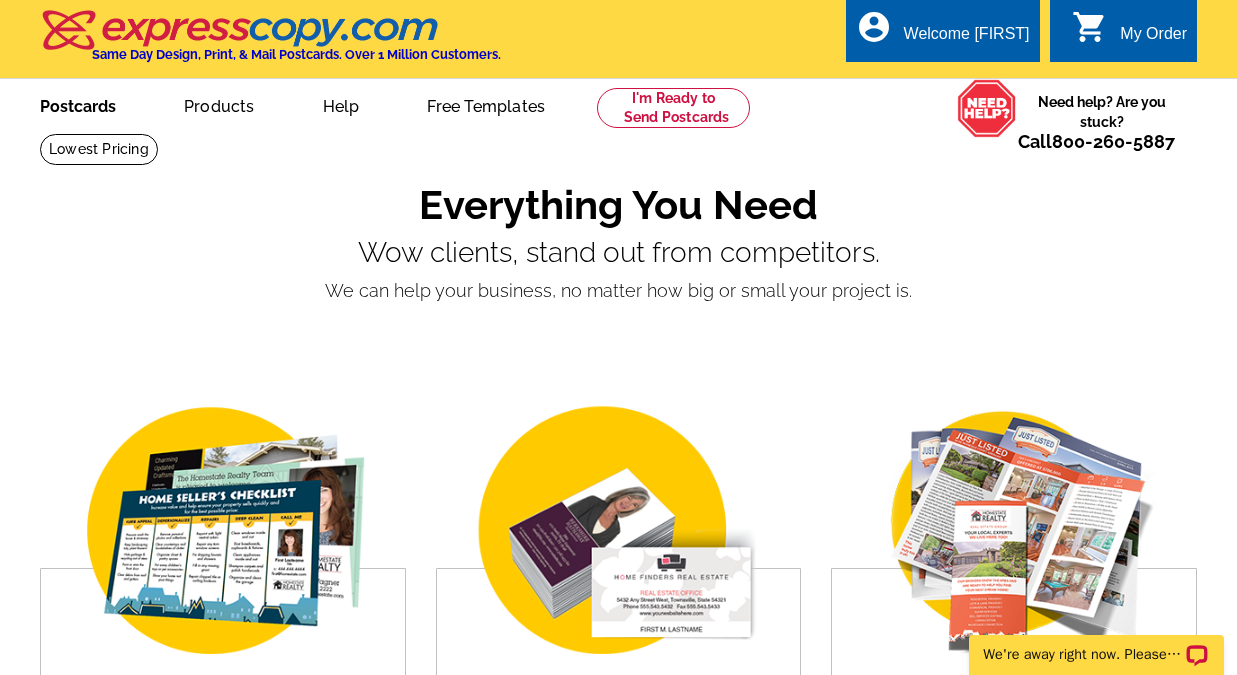 click on "Postcards" at bounding box center (78, 104) 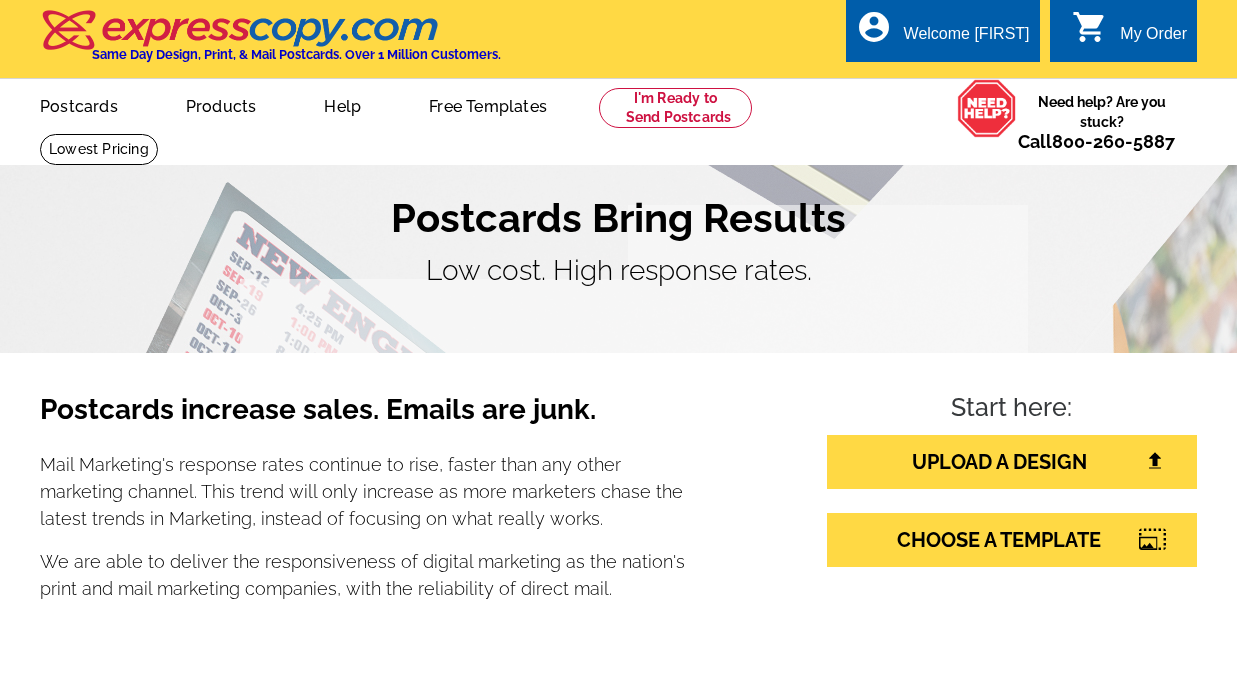 scroll, scrollTop: 0, scrollLeft: 0, axis: both 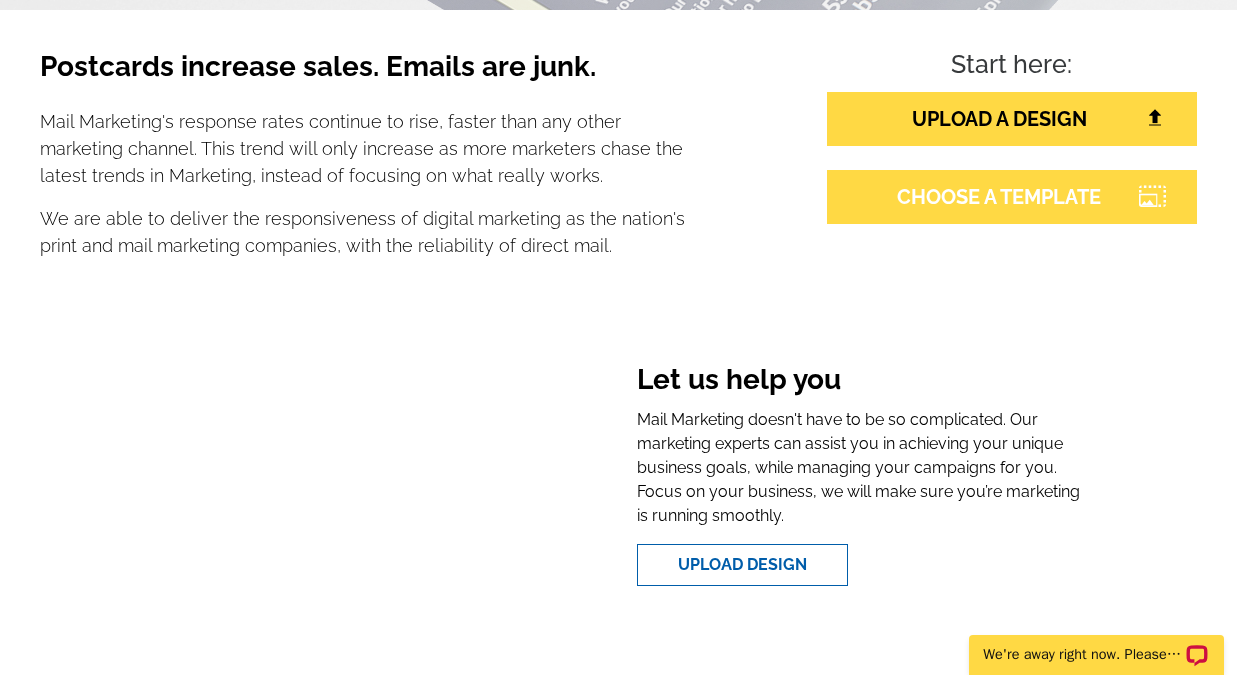 click on "CHOOSE
A TEMPLATE" at bounding box center (1012, 197) 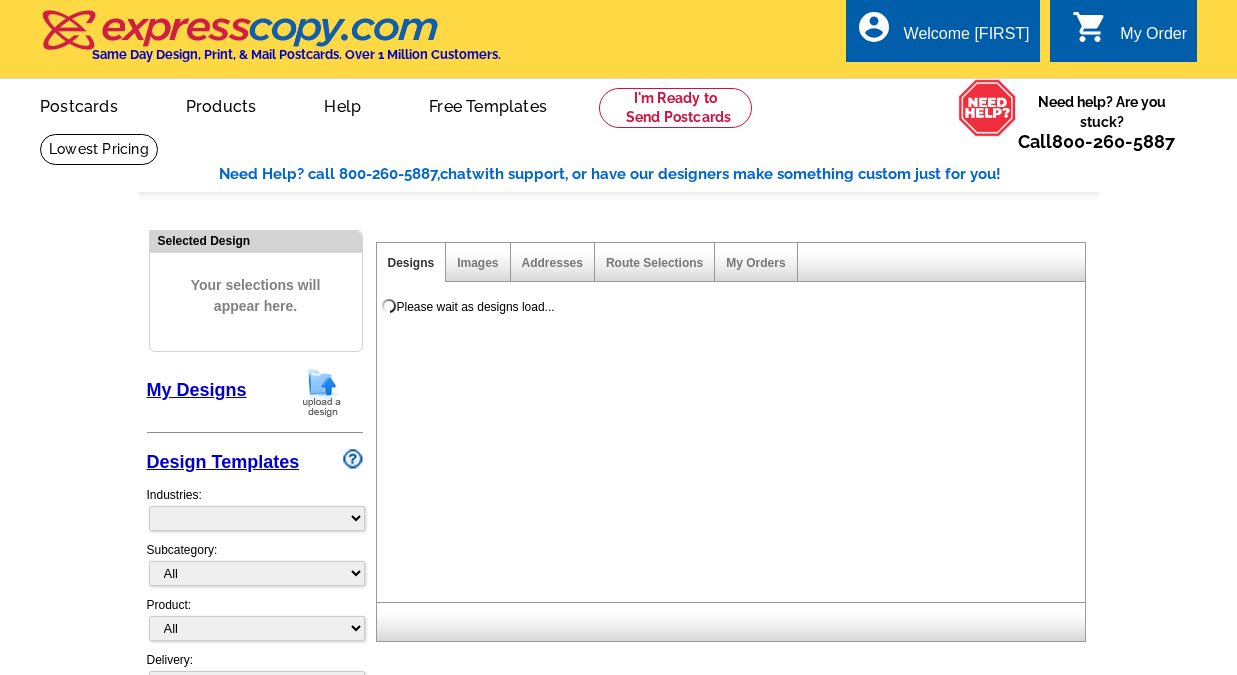 scroll, scrollTop: 0, scrollLeft: 0, axis: both 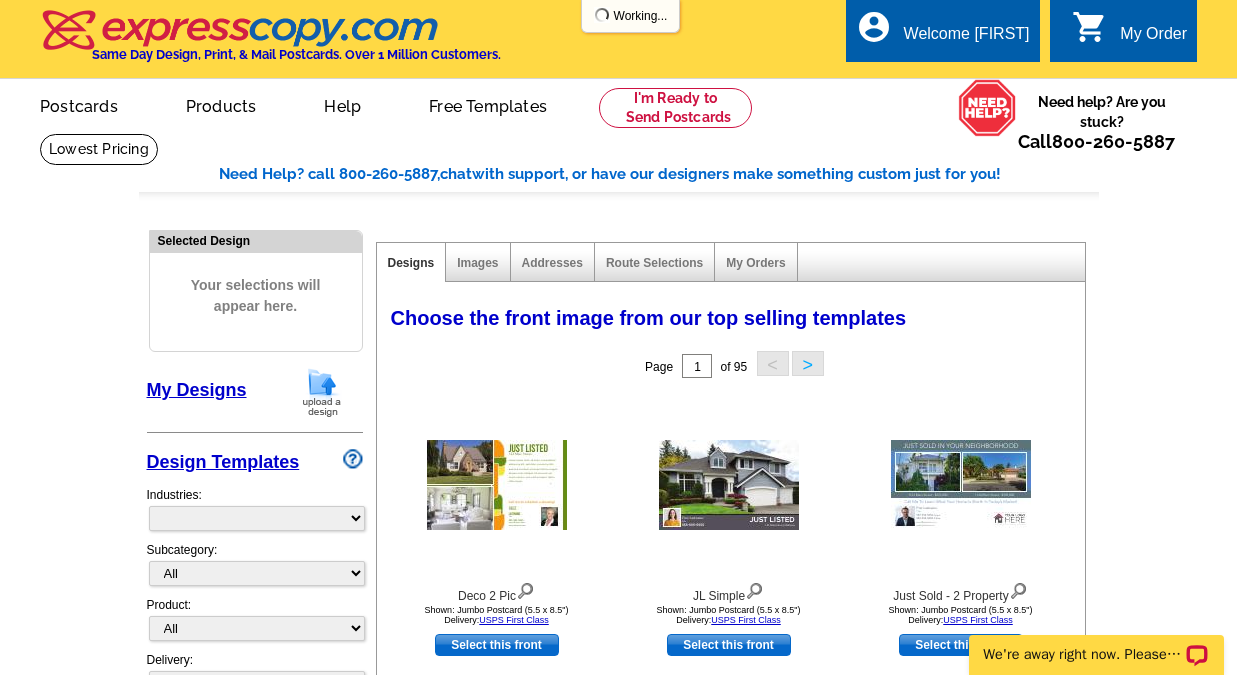select on "785" 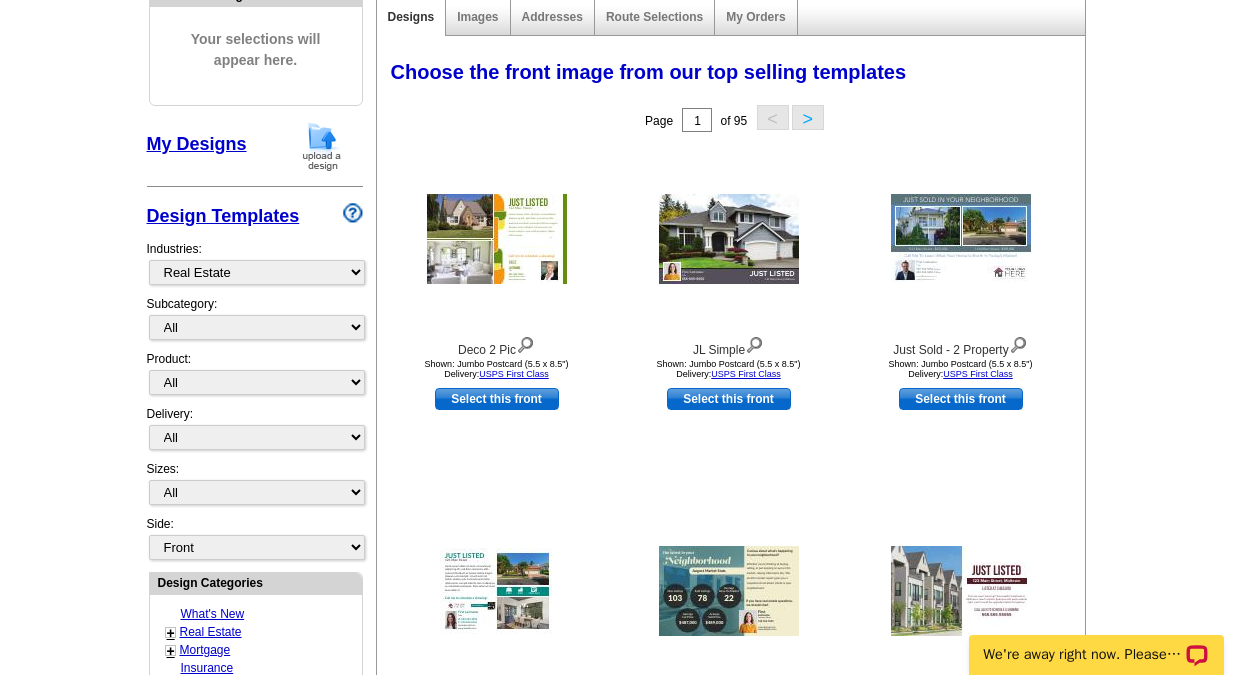 scroll, scrollTop: 244, scrollLeft: 0, axis: vertical 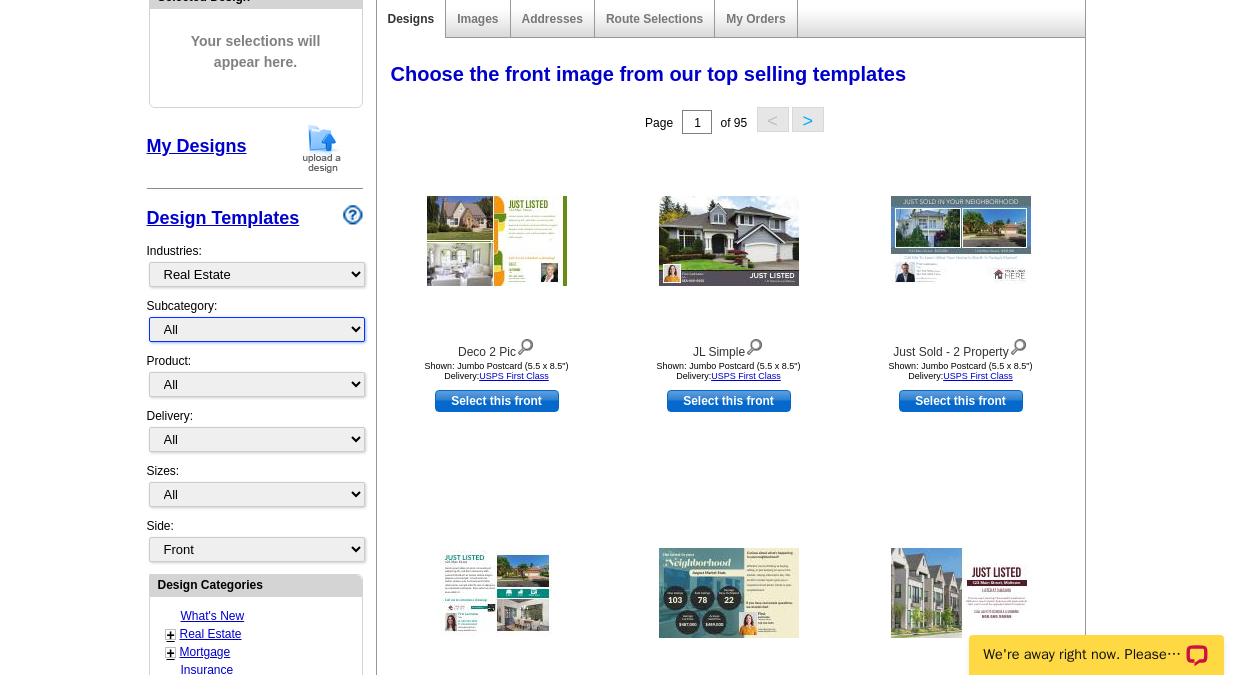 click on "All RE/MAX® Referrals Keller Williams® Berkshire Hathaway Home Services Century 21 Commercial Real Estate QR Code Cards 1st Time Home Buyer Distressed Homeowners Social Networking Farming Just Listed Just Sold Open House Market Report" at bounding box center (257, 329) 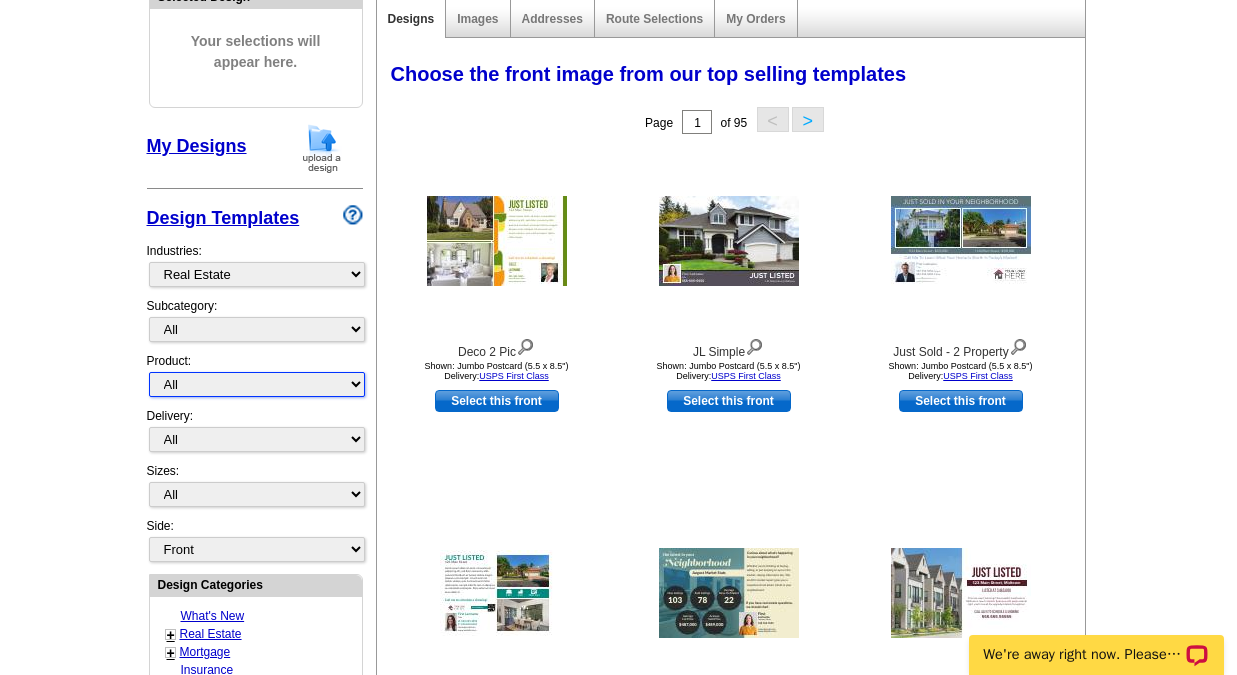 click on "All
Postcards
Letters and flyers
Business Cards
Door Hangers
Greeting Cards" at bounding box center (257, 384) 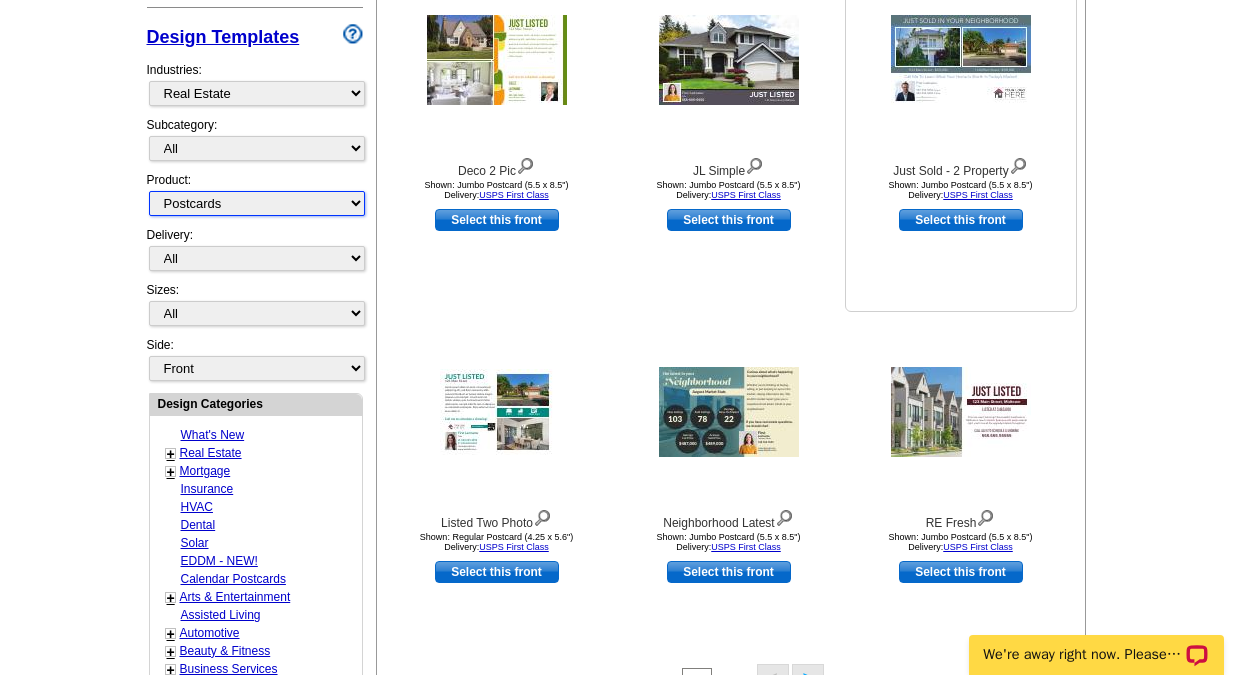 scroll, scrollTop: 428, scrollLeft: 0, axis: vertical 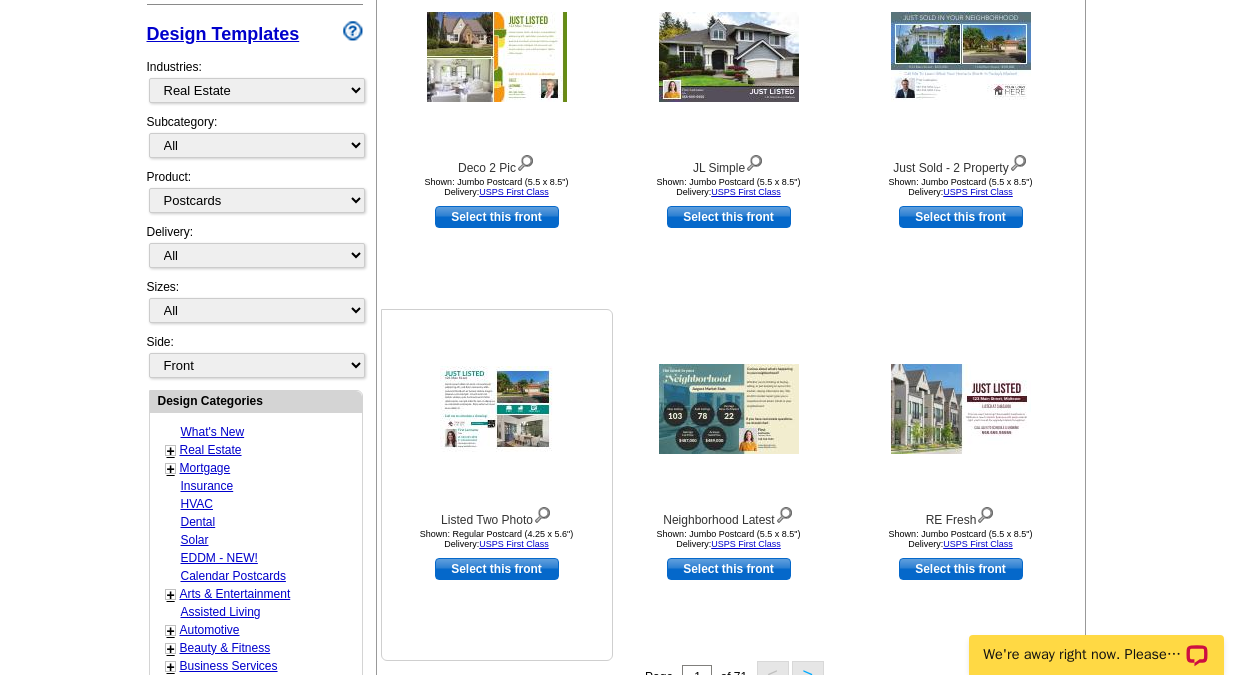 click at bounding box center [497, 409] 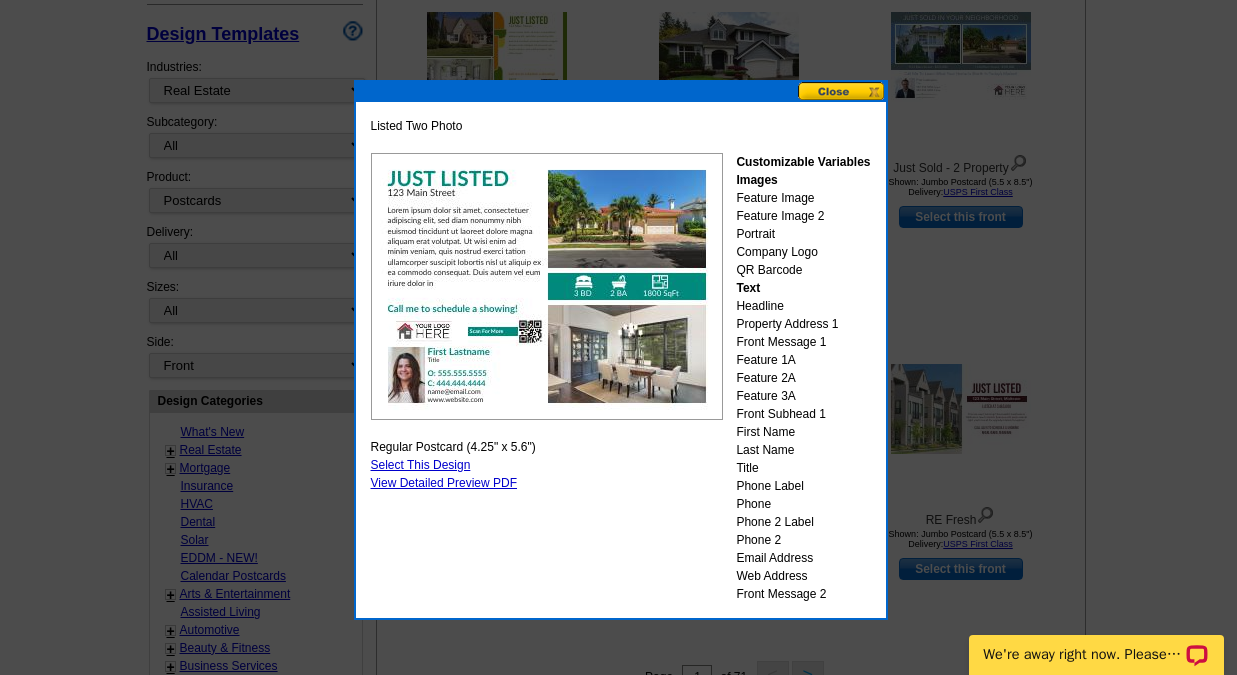 click at bounding box center (842, 91) 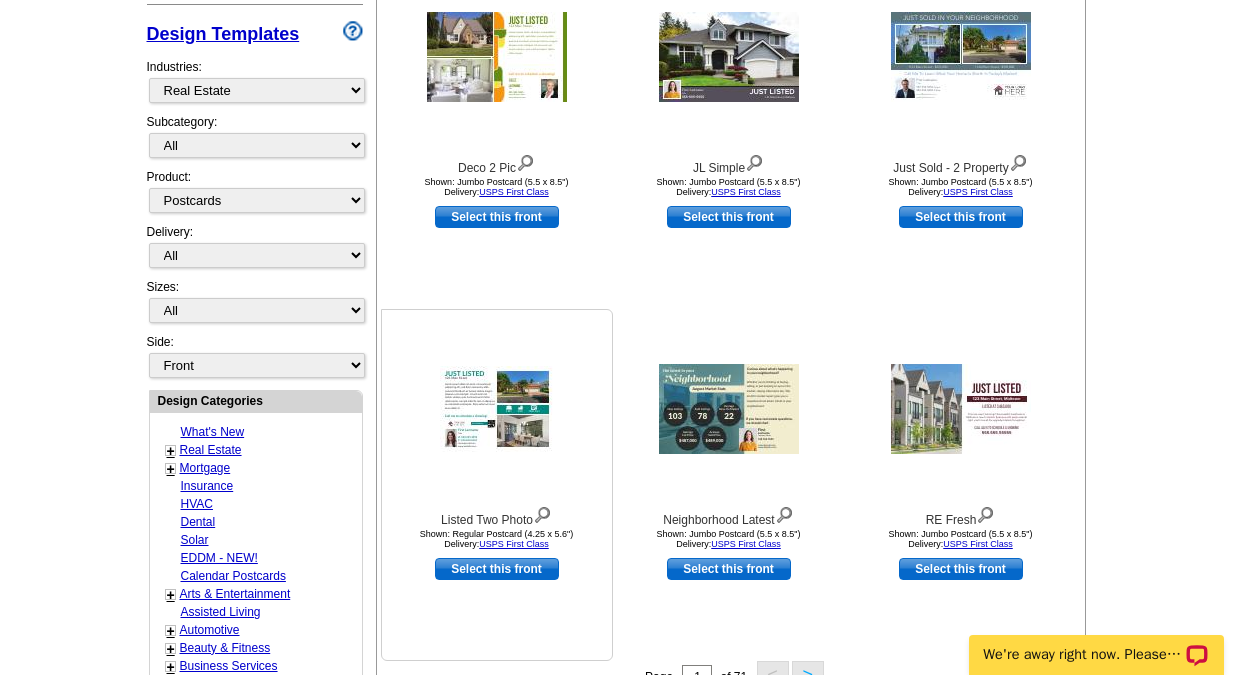 click on "Select this front" at bounding box center (497, 569) 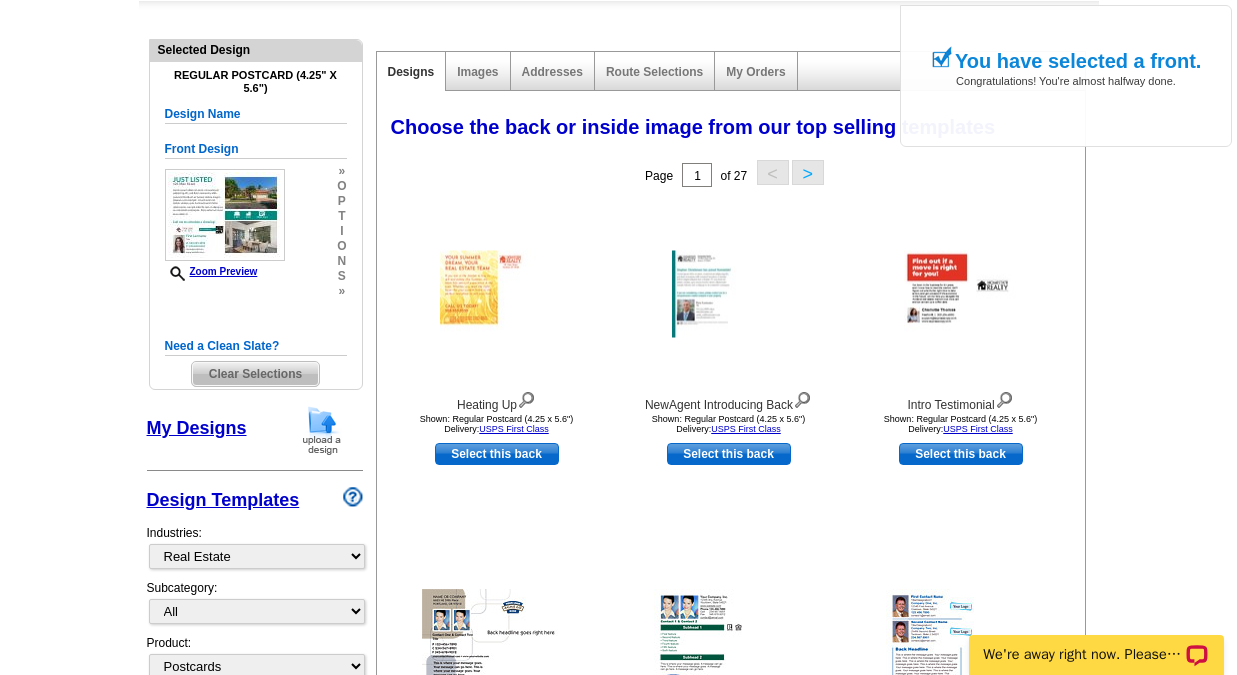 scroll, scrollTop: 200, scrollLeft: 0, axis: vertical 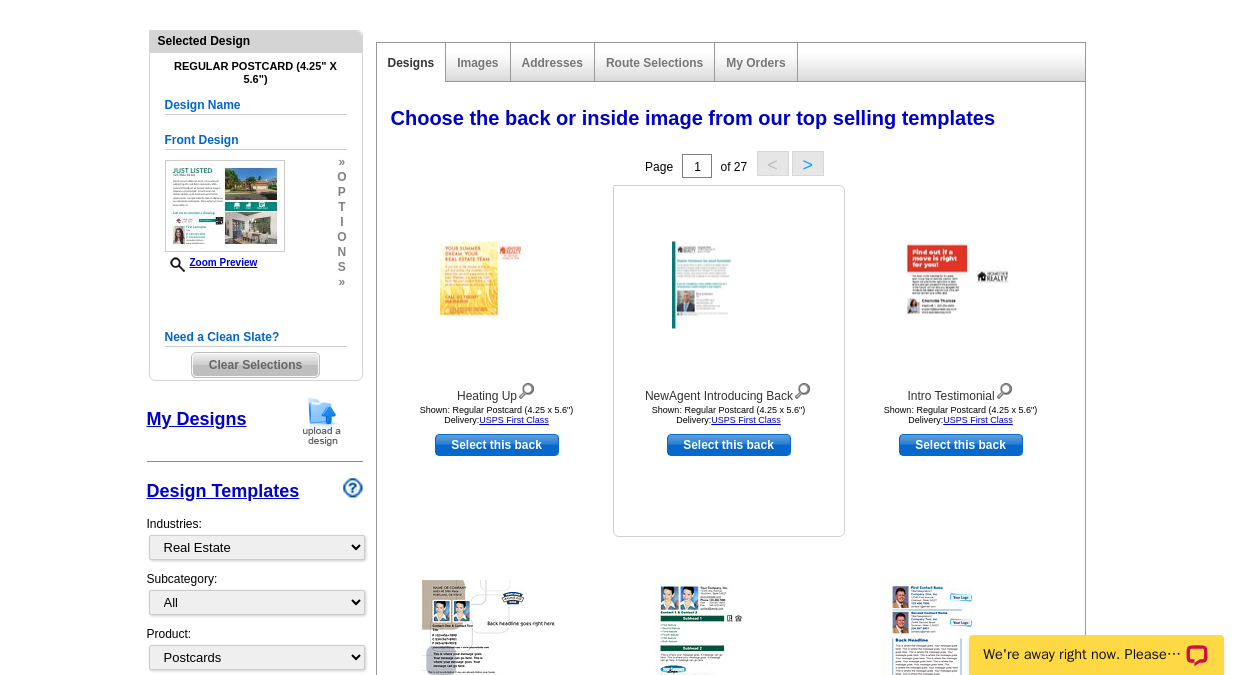 click at bounding box center [729, 285] 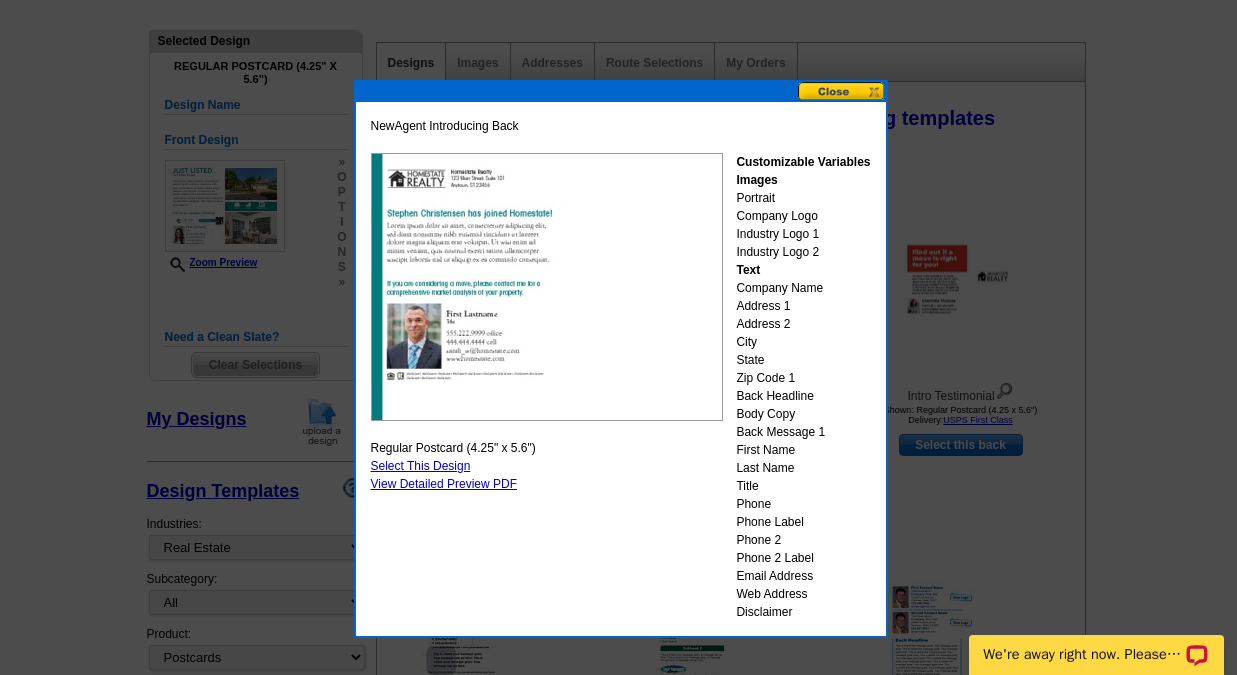 click at bounding box center [842, 91] 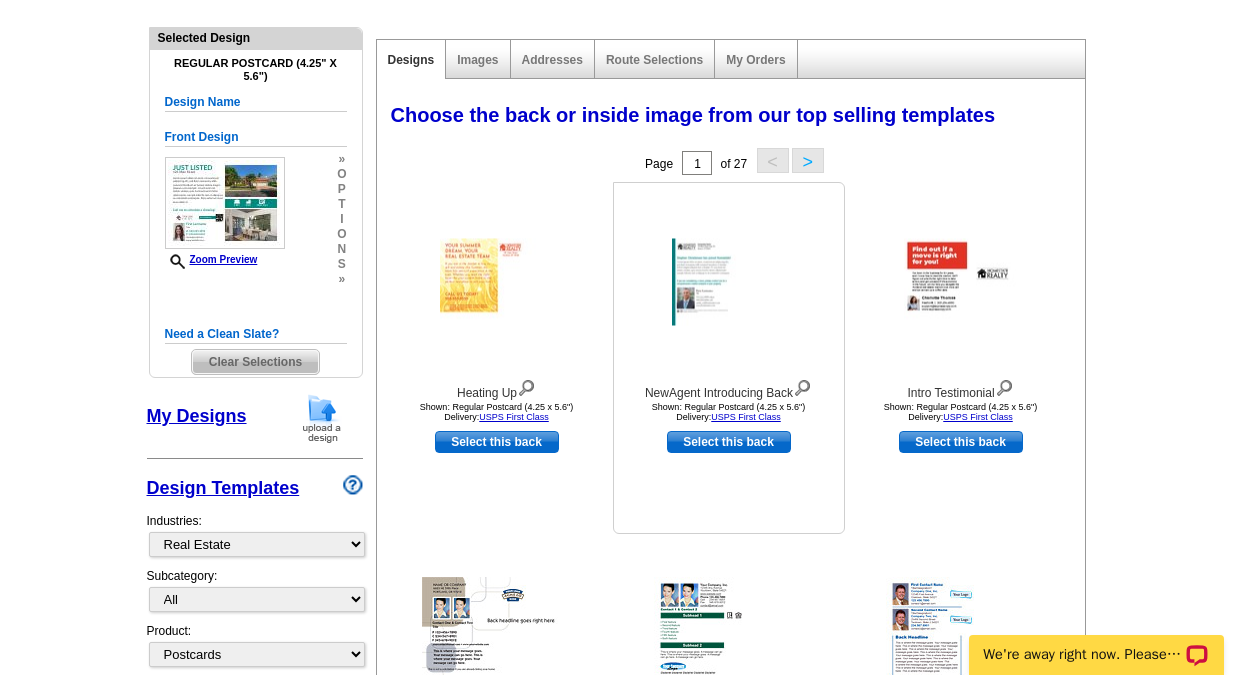 scroll, scrollTop: 152, scrollLeft: 0, axis: vertical 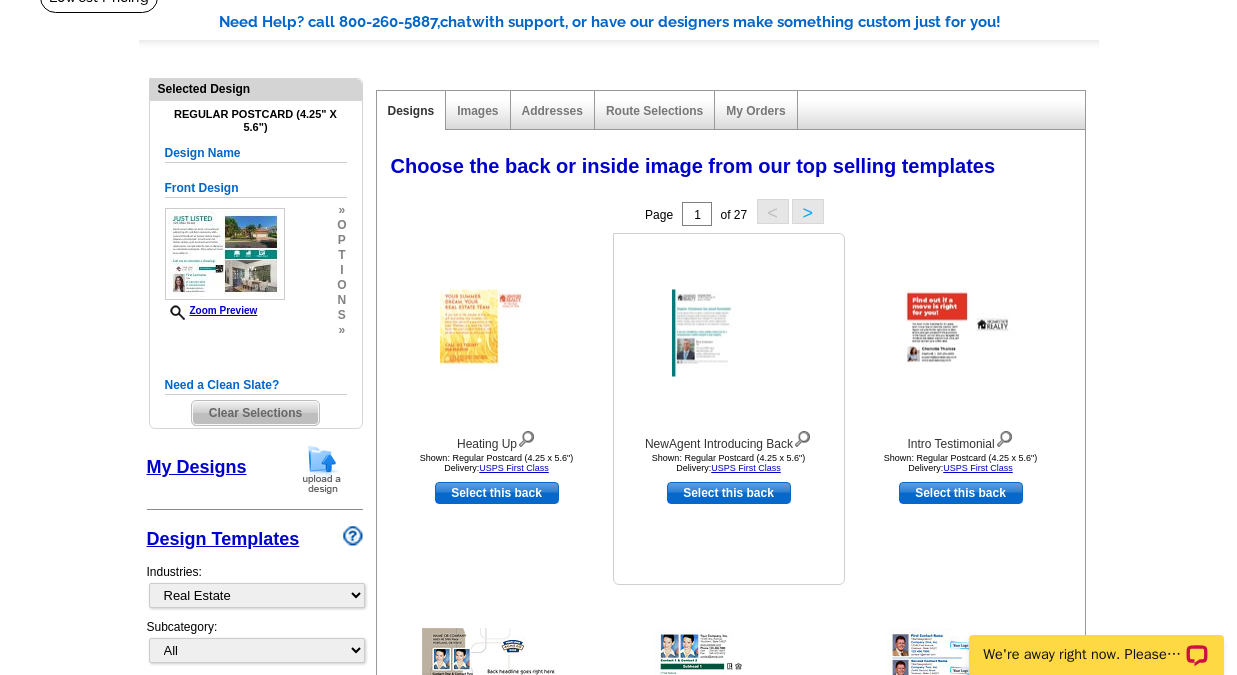 click at bounding box center (729, 333) 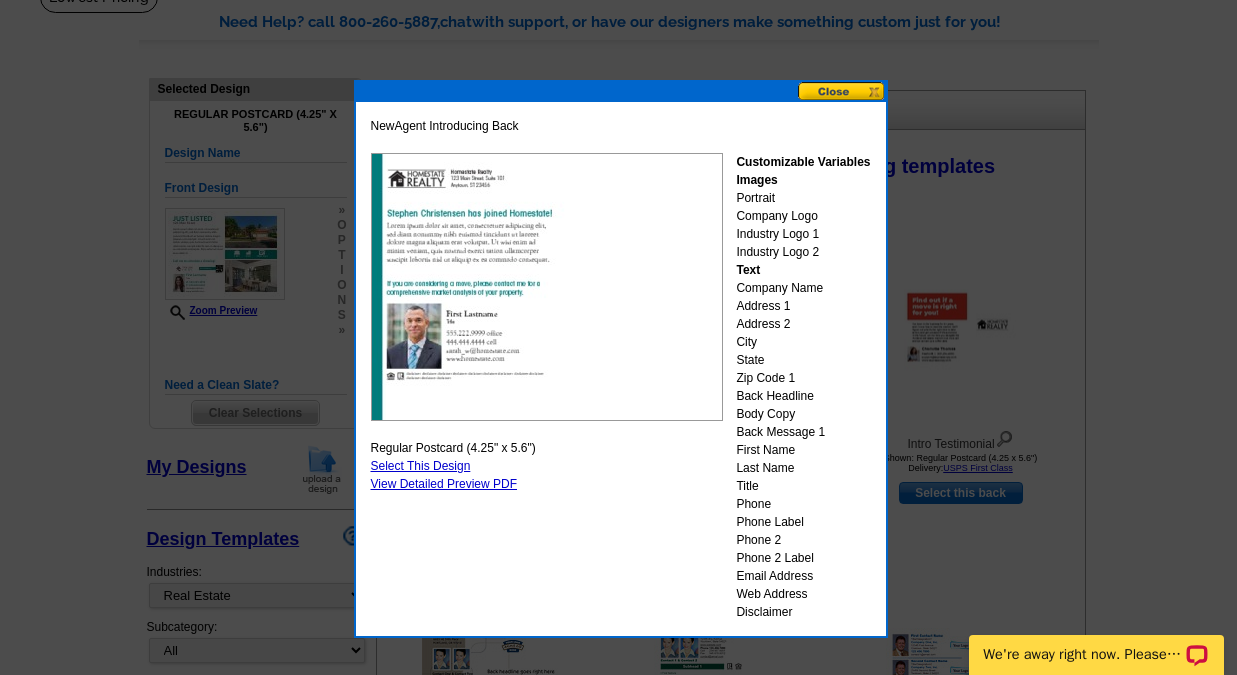 click on "Select This Design" at bounding box center [421, 466] 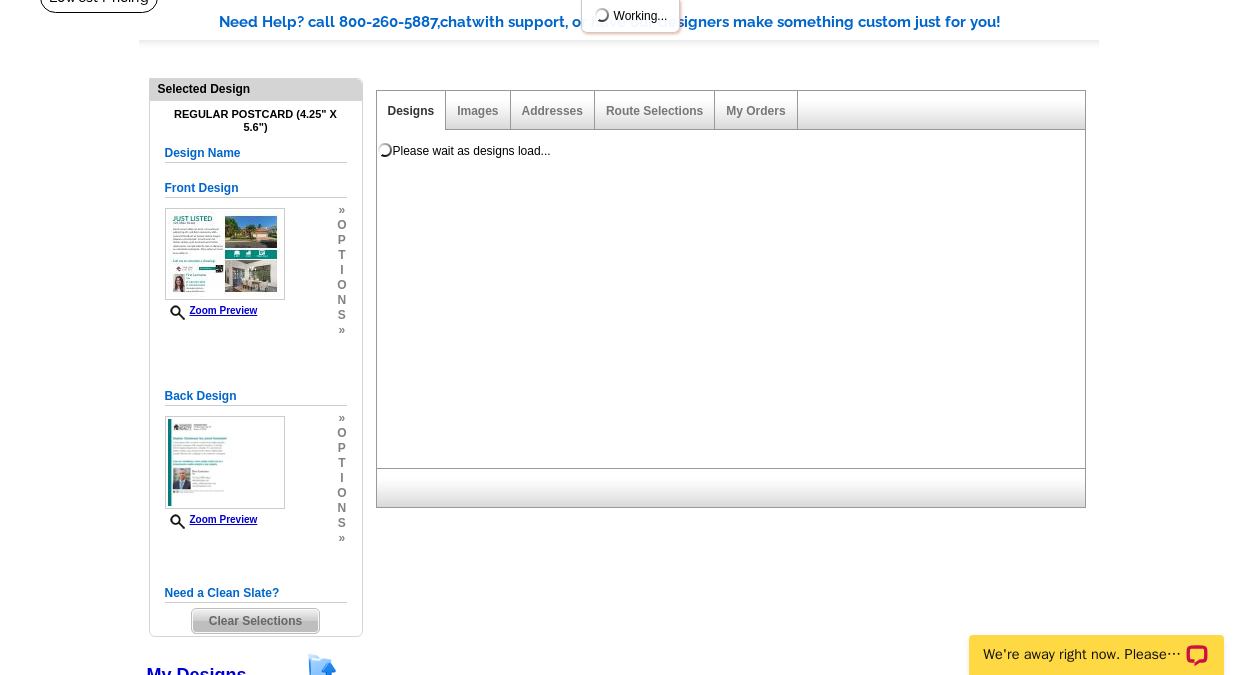 scroll, scrollTop: 0, scrollLeft: 0, axis: both 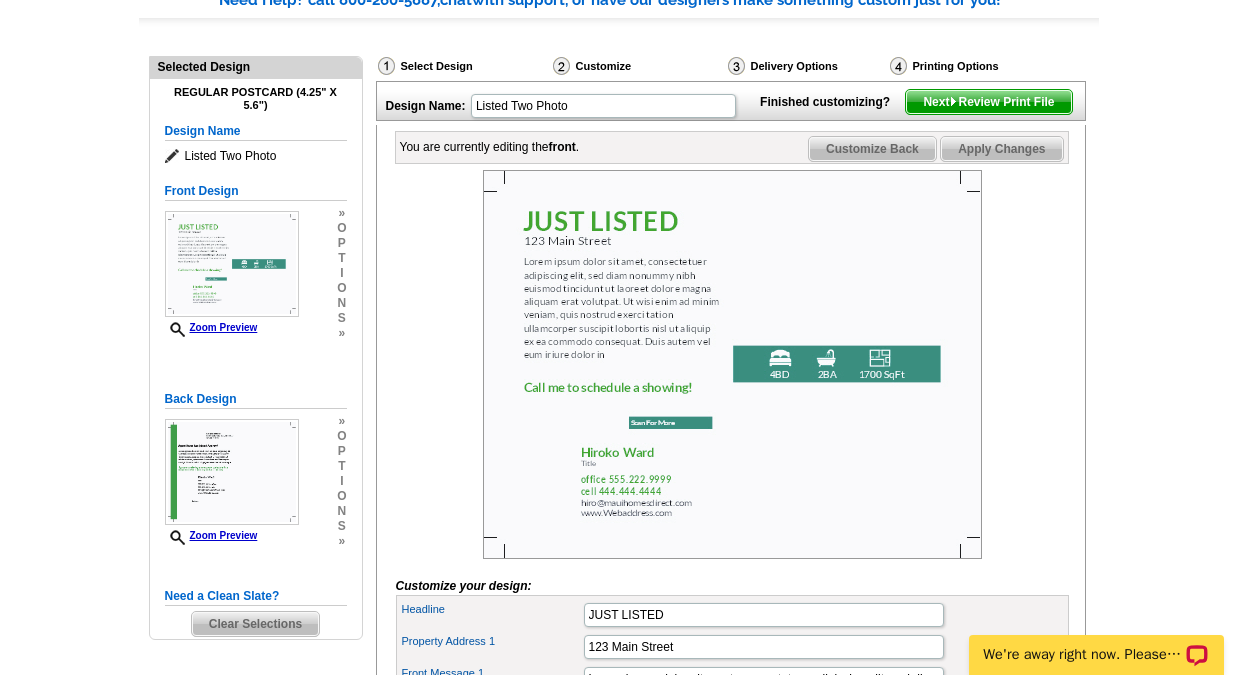 click at bounding box center [732, 364] 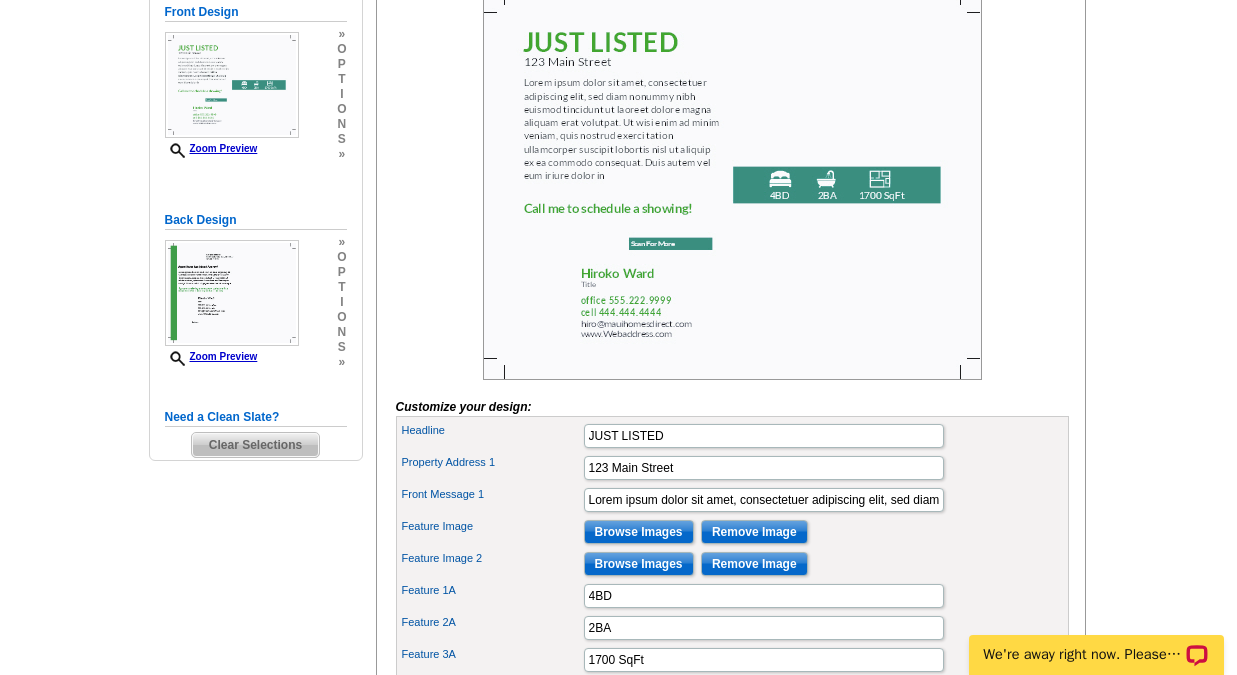 scroll, scrollTop: 355, scrollLeft: 0, axis: vertical 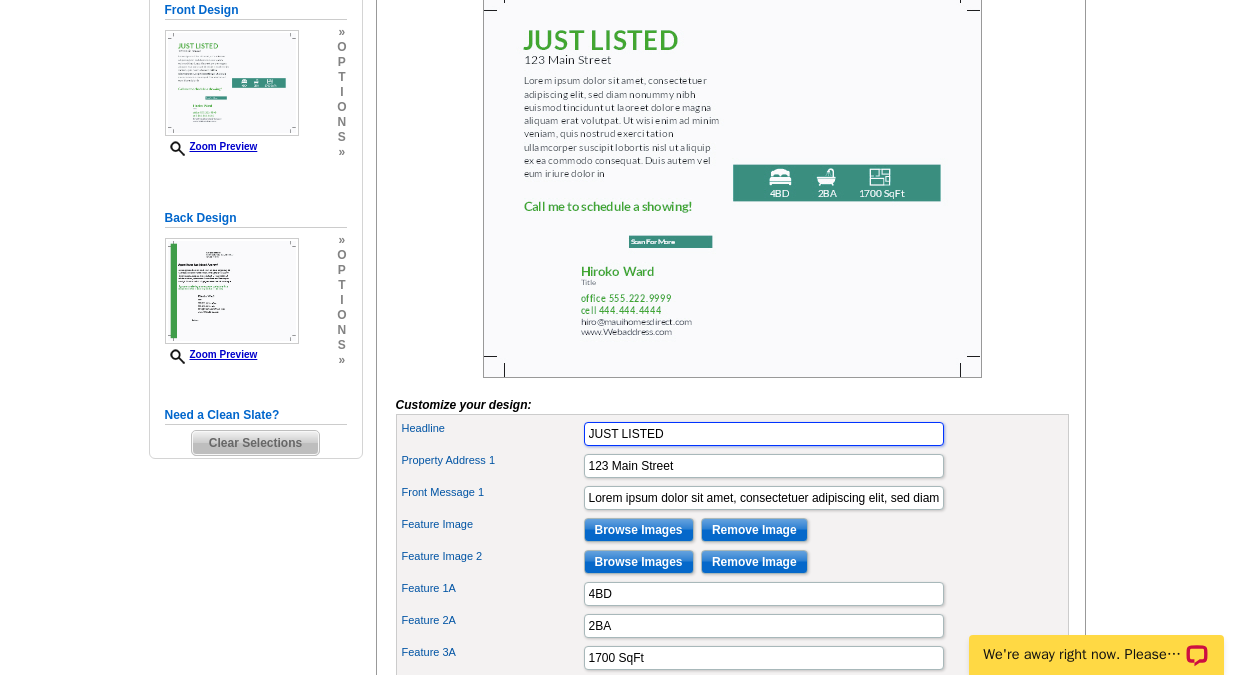 click on "JUST LISTED" at bounding box center [764, 434] 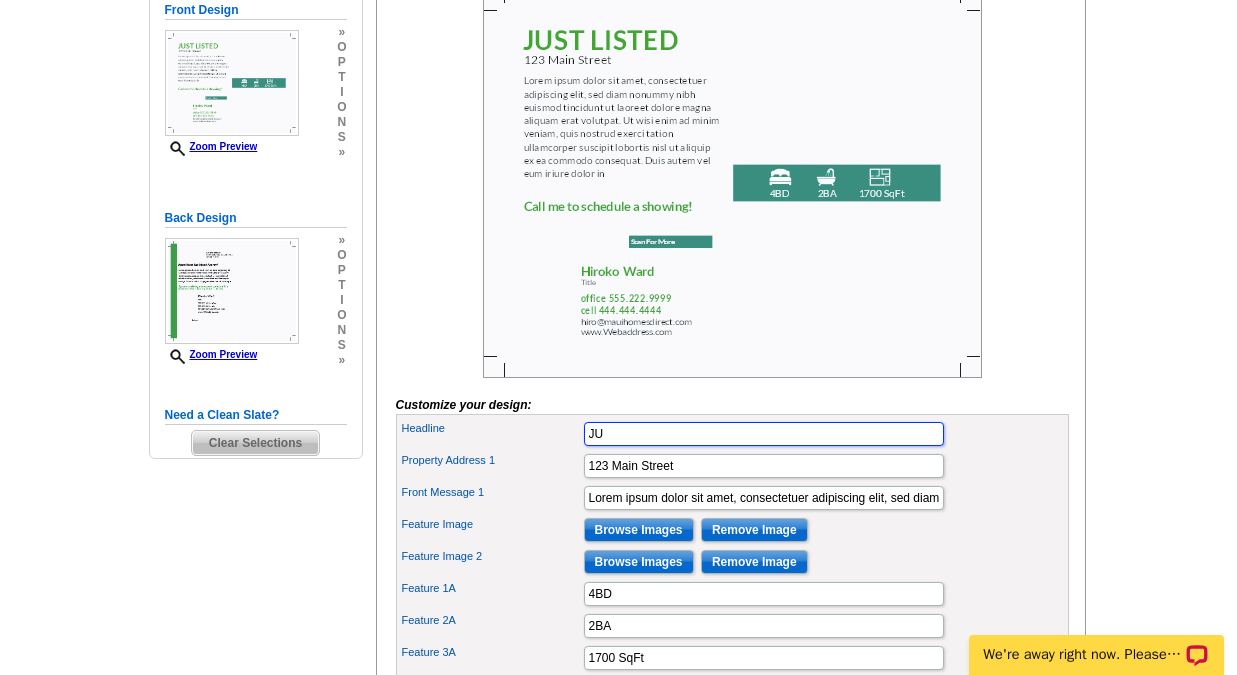 type on "J" 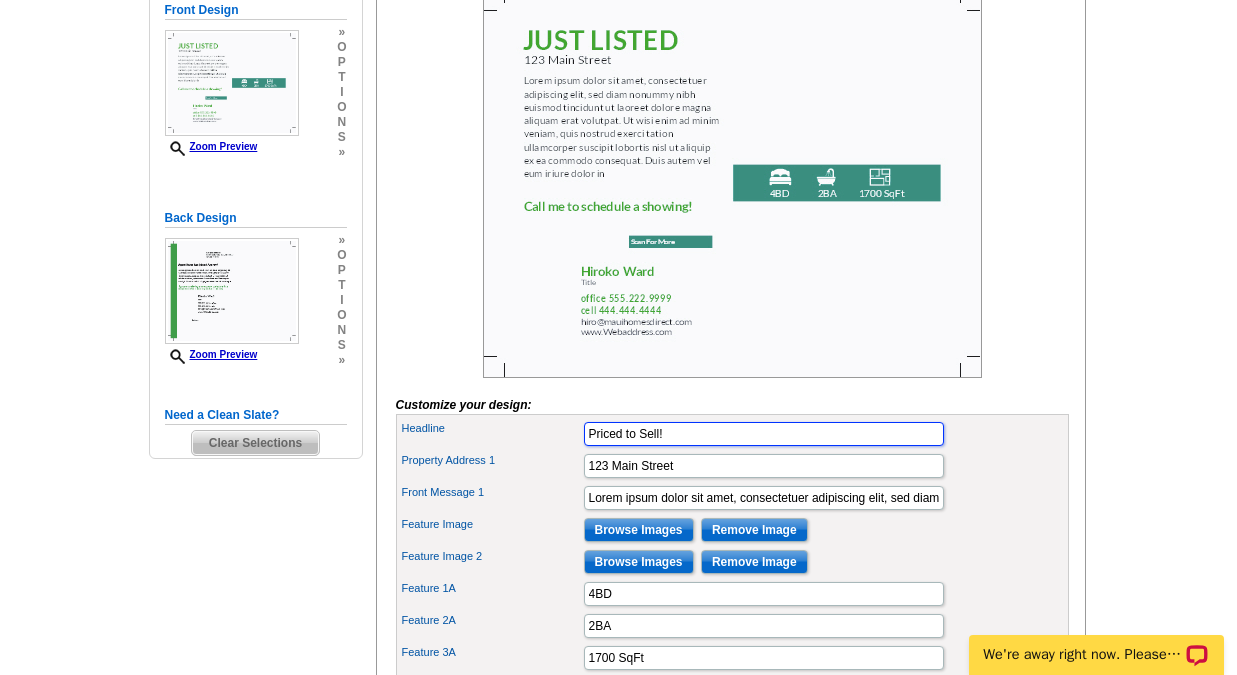 type on "Priced to Sell!" 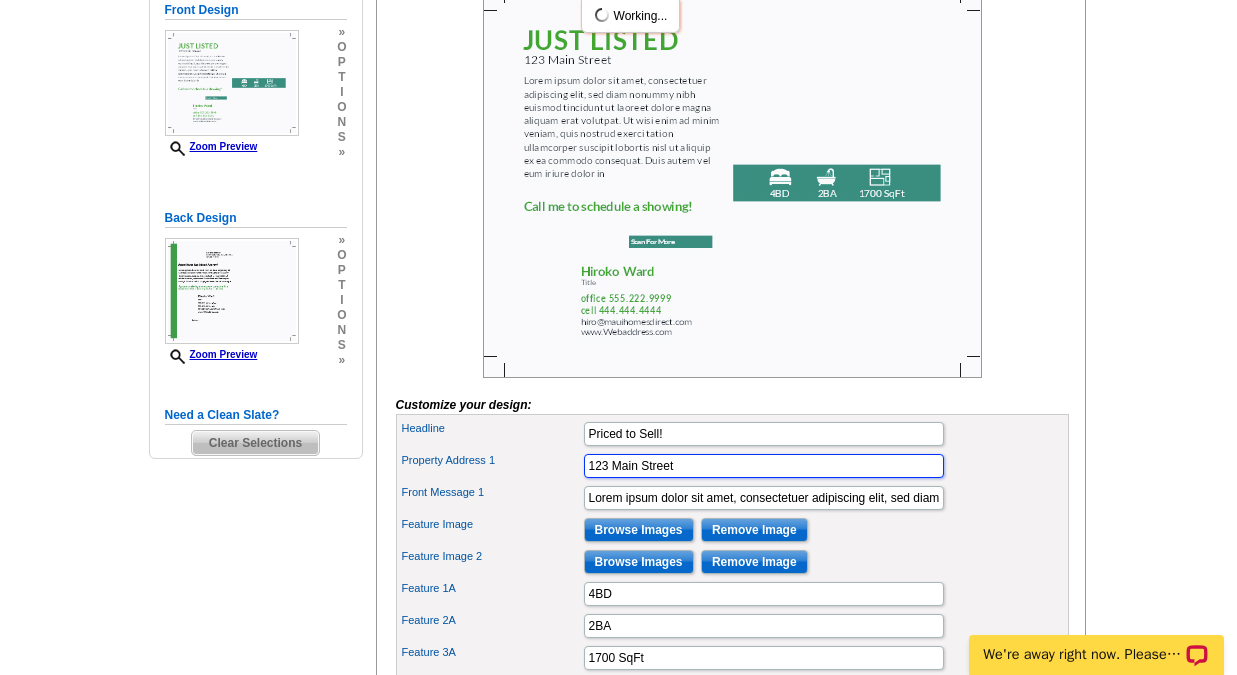 scroll, scrollTop: 0, scrollLeft: 0, axis: both 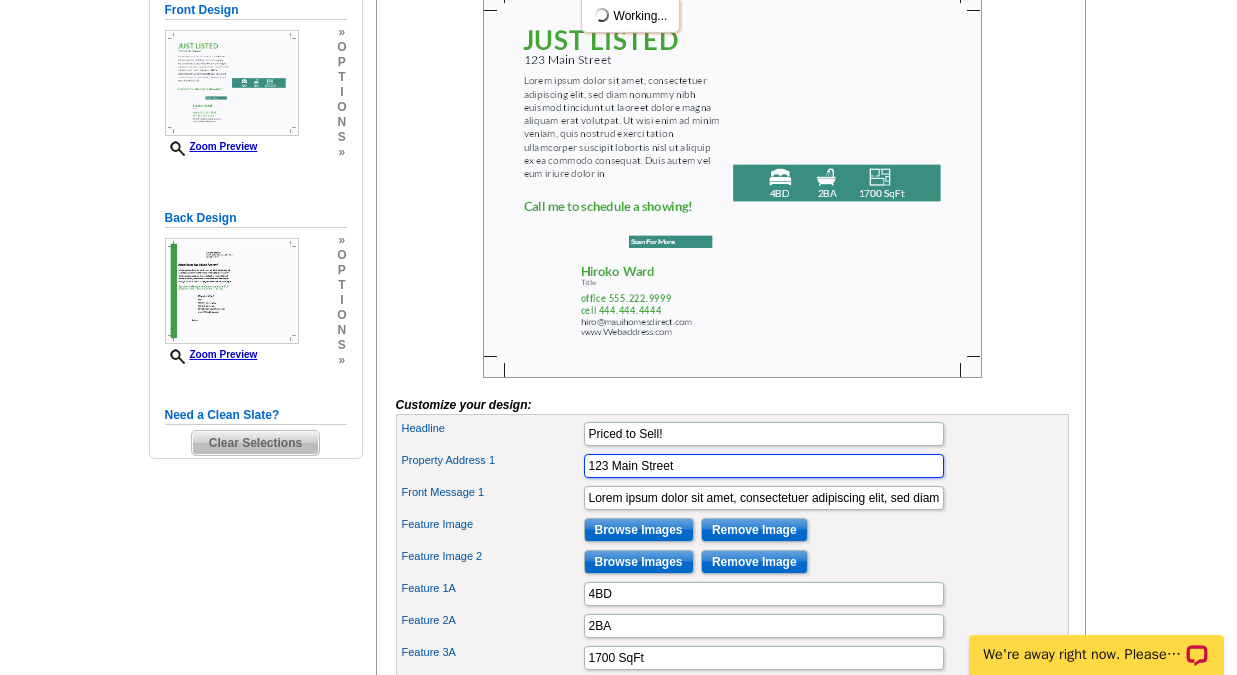 click on "Property Address 1
123 Main Street" at bounding box center [732, 466] 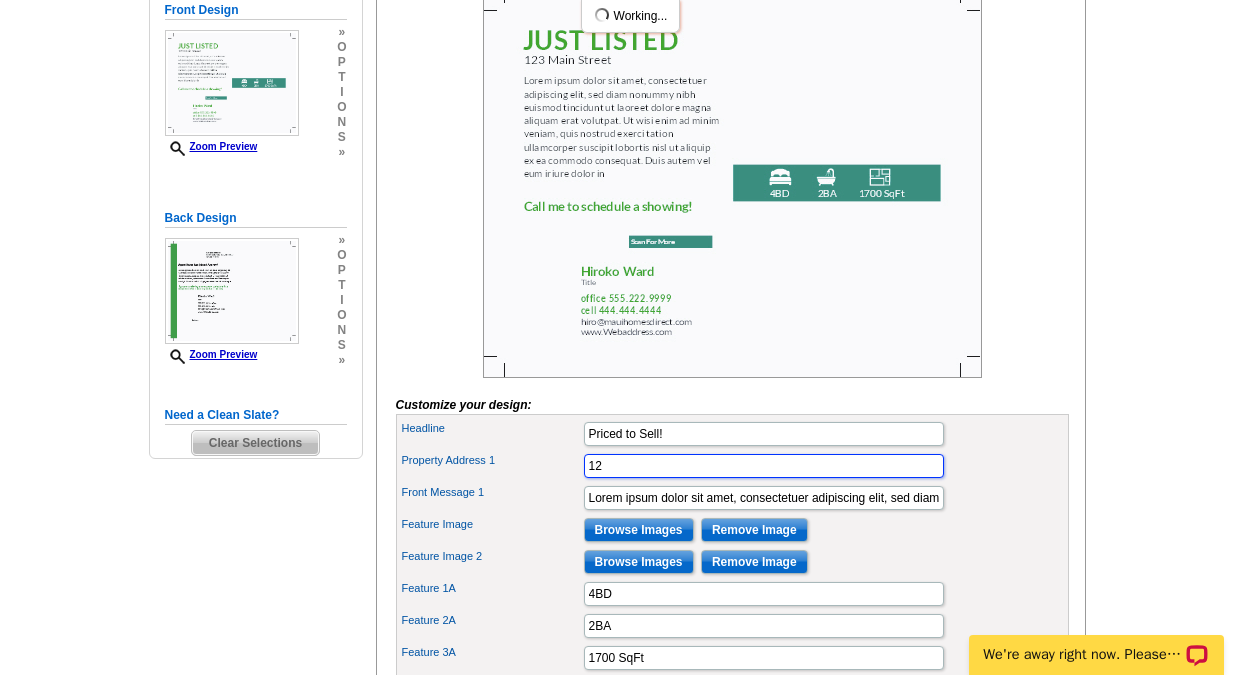 type on "1" 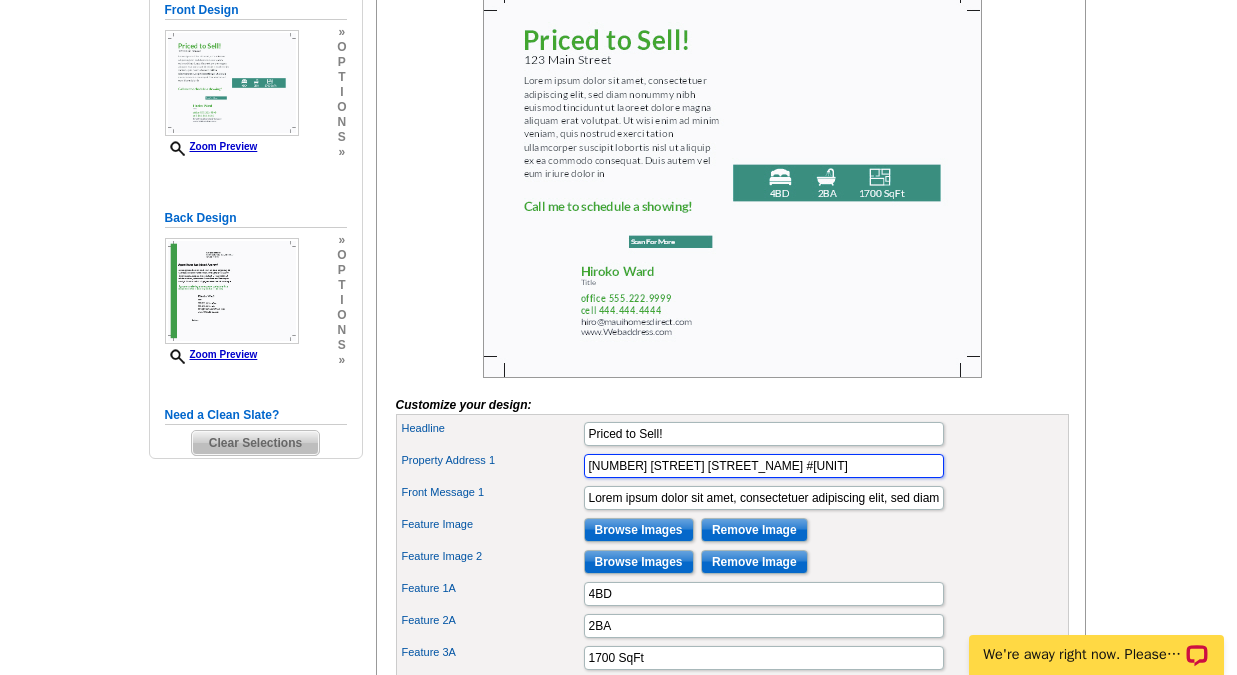 type on "[NUMBER] [STREET] #[LETTER][NUMBER]" 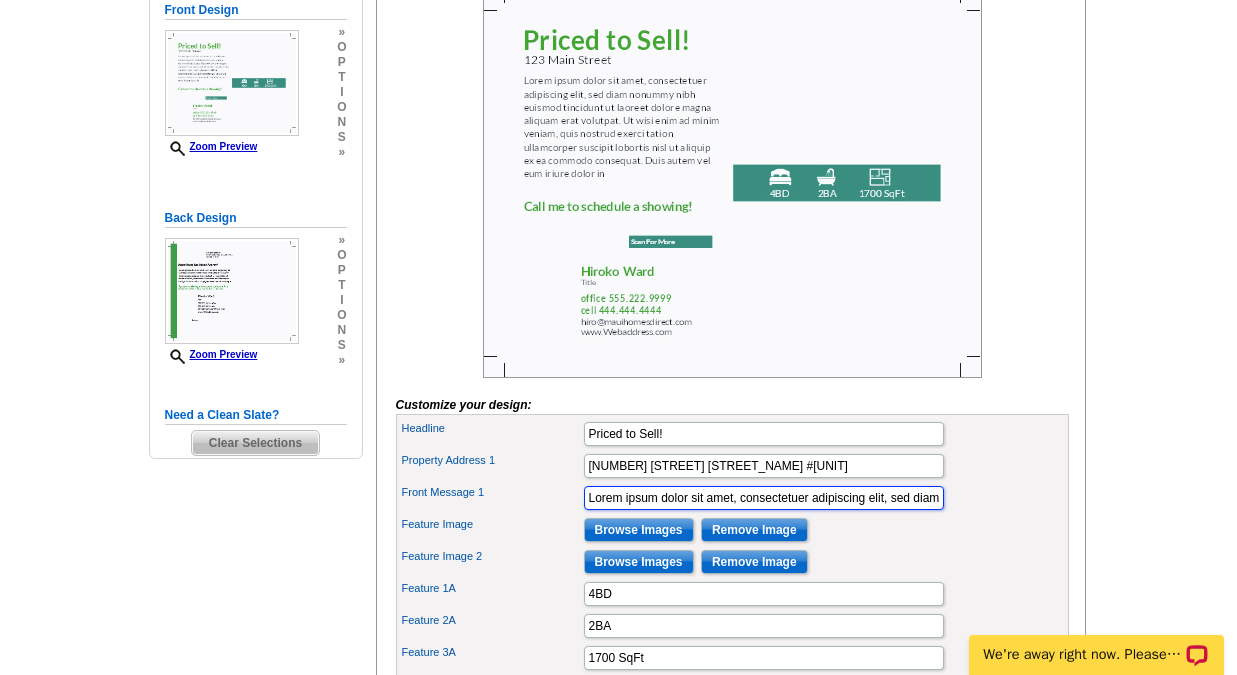 click on "Lorem ipsum dolor sit amet, consectetuer adipiscing elit, sed diam nonummy nibh euismod tincidunt ut laoreet dolore magna aliquam erat volutpat. Ut wisi enim ad minim veniam, quis nostrud exerci tation ullamcorper suscipit lobortis nisl ut aliquip ex ea commodo consequat. Duis autem vel eum iriure dolor in" at bounding box center (764, 498) 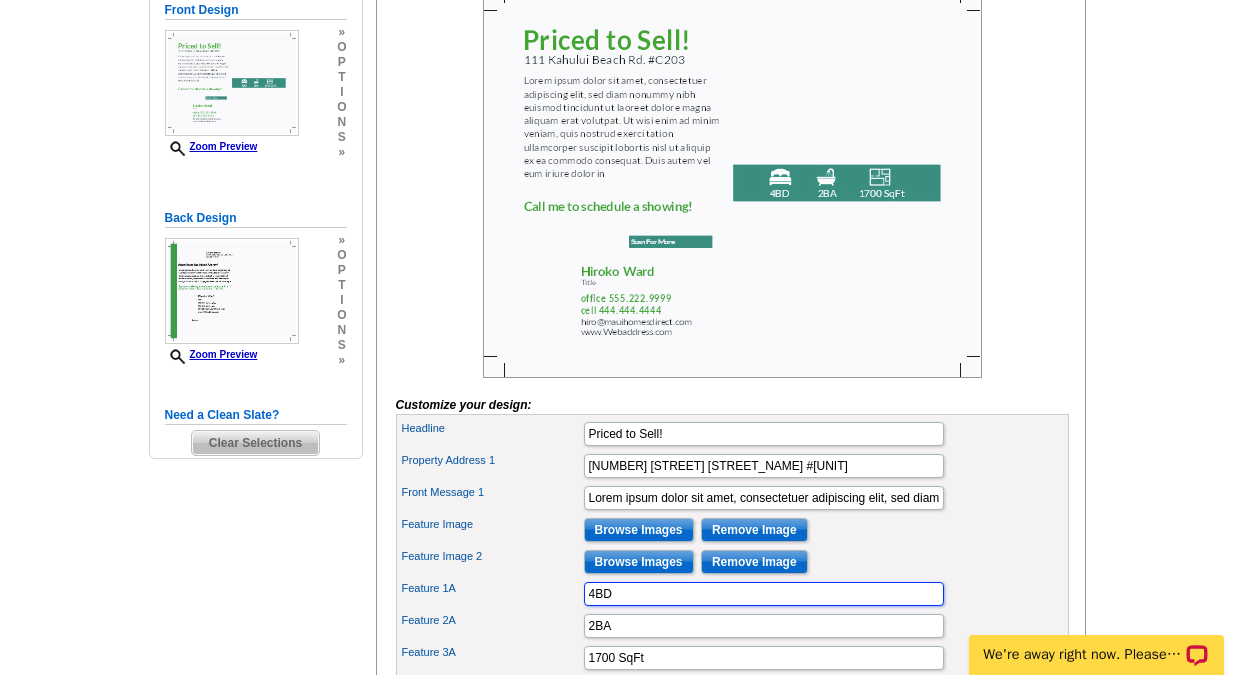 click on "4BD" at bounding box center [764, 594] 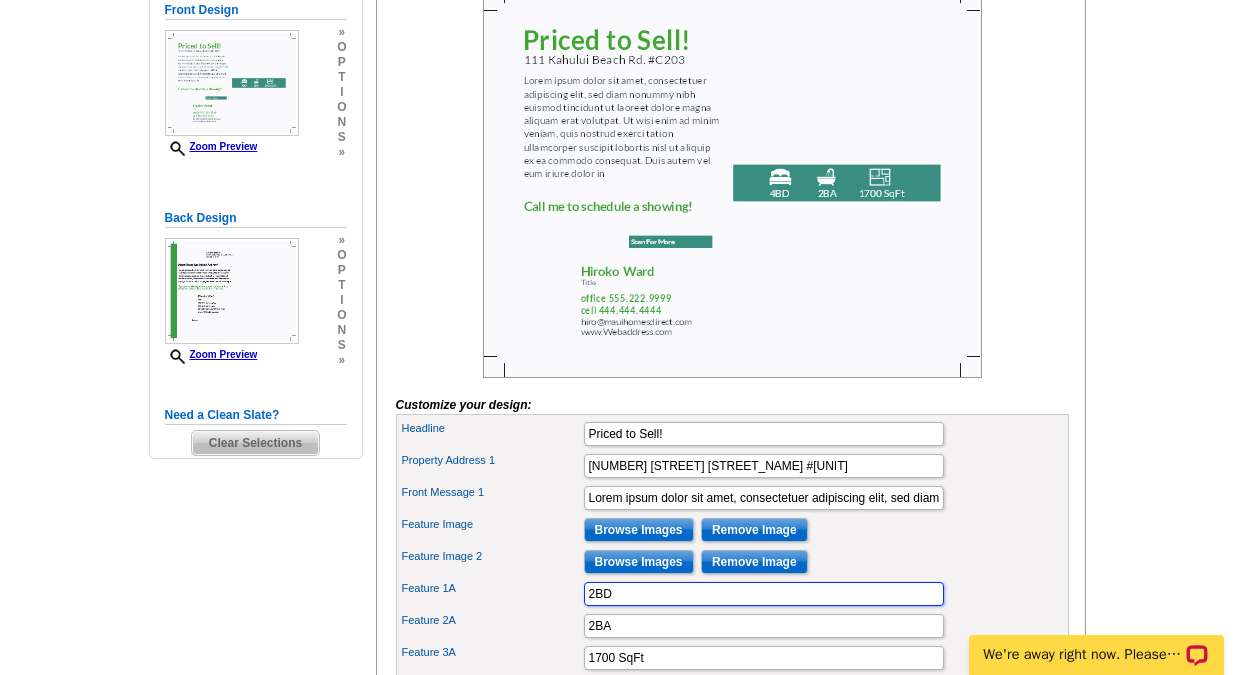 type on "2BD" 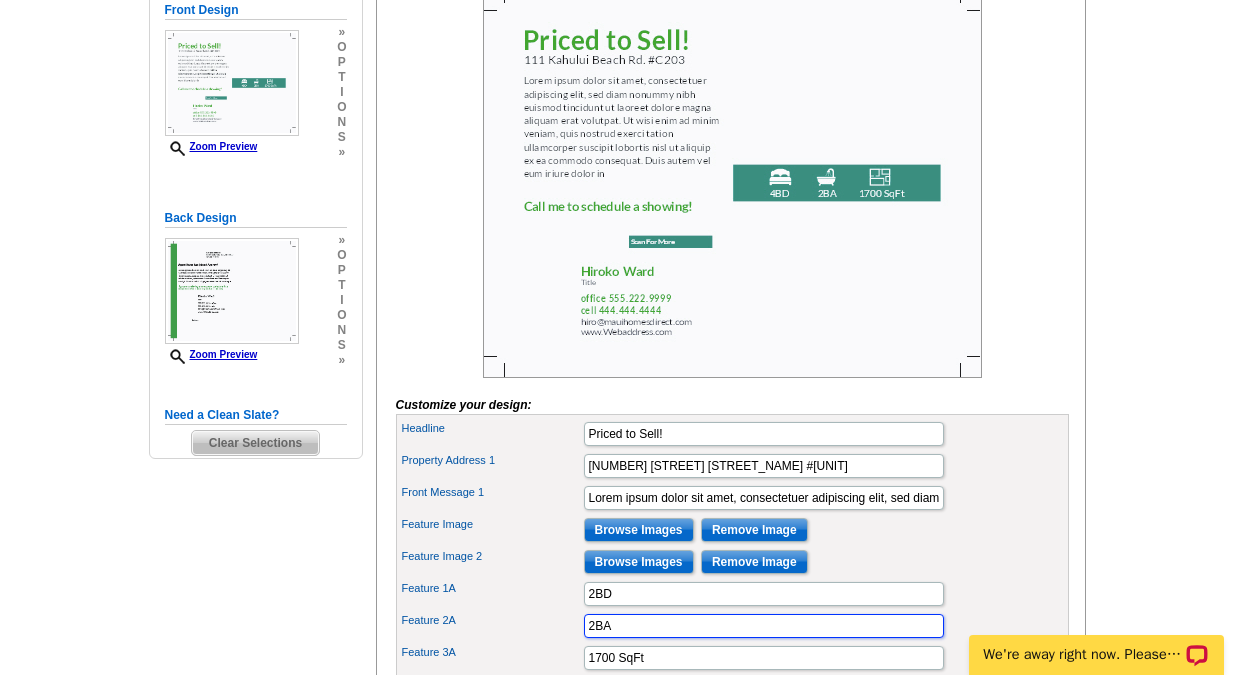 click on "2BA" at bounding box center (764, 626) 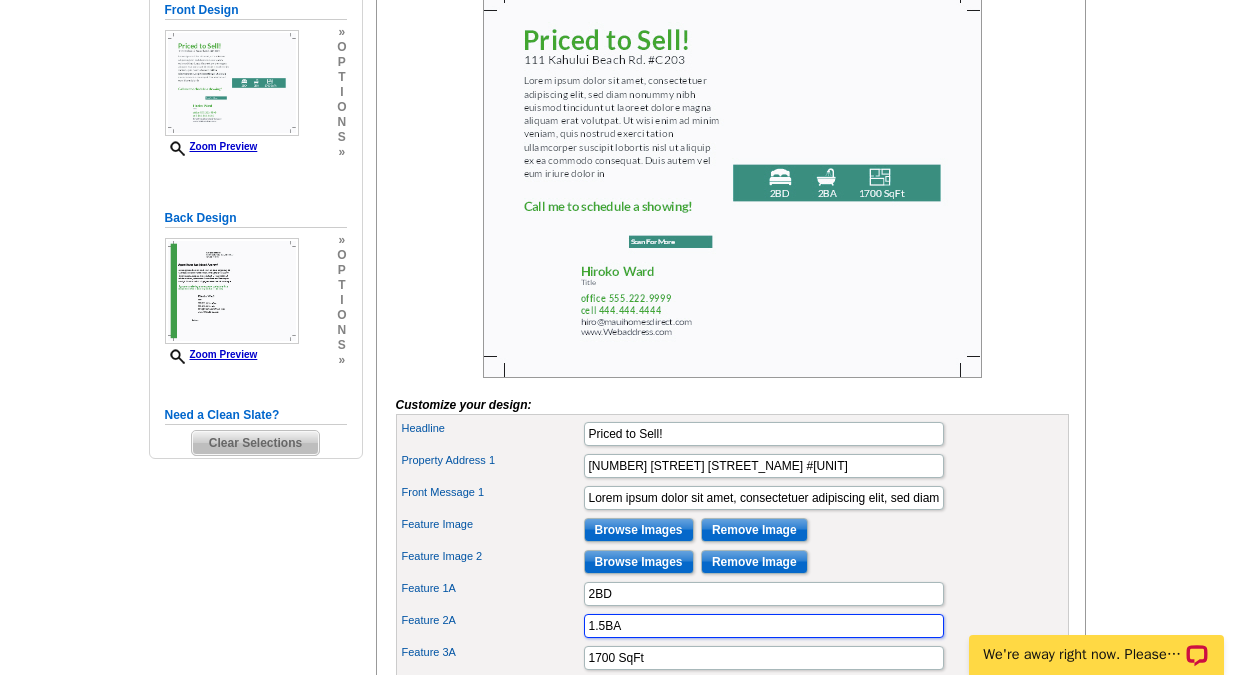 type on "1.5BA" 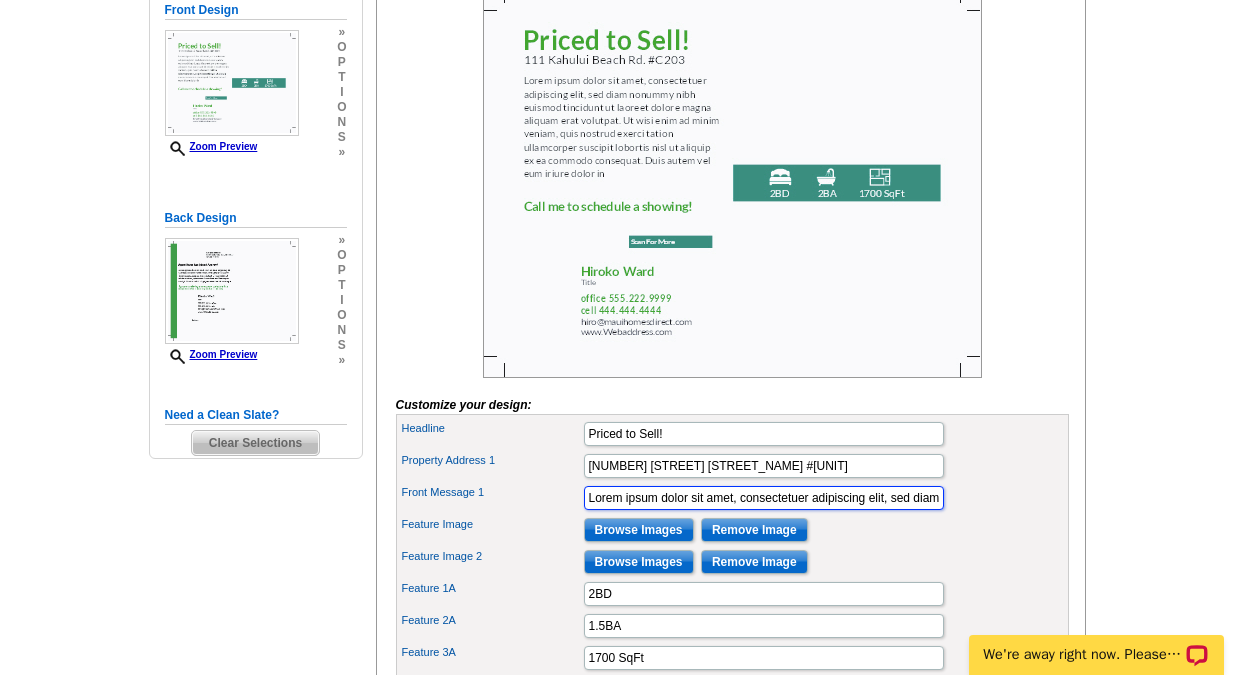 click on "Lorem ipsum dolor sit amet, consectetuer adipiscing elit, sed diam nonummy nibh euismod tincidunt ut laoreet dolore magna aliquam erat volutpat. Ut wisi enim ad minim veniam, quis nostrud exerci tation ullamcorper suscipit lobortis nisl ut aliquip ex ea commodo consequat. Duis autem vel eum iriure dolor in" at bounding box center [764, 498] 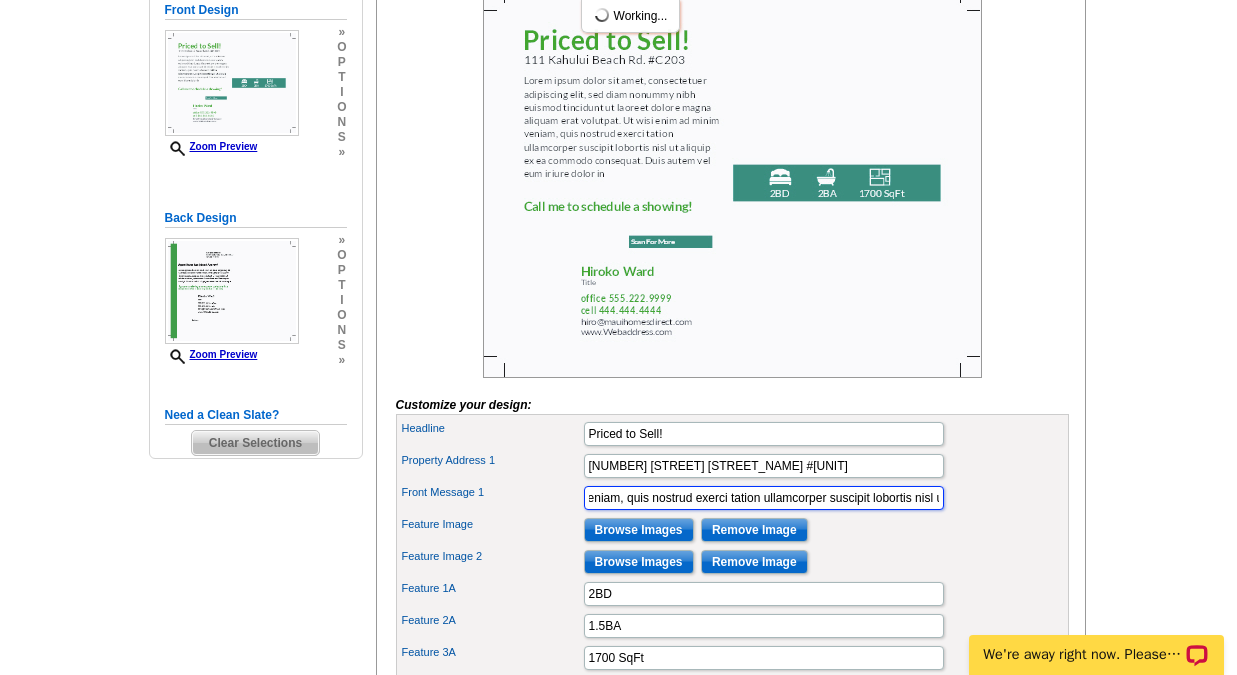scroll, scrollTop: 0, scrollLeft: 1287, axis: horizontal 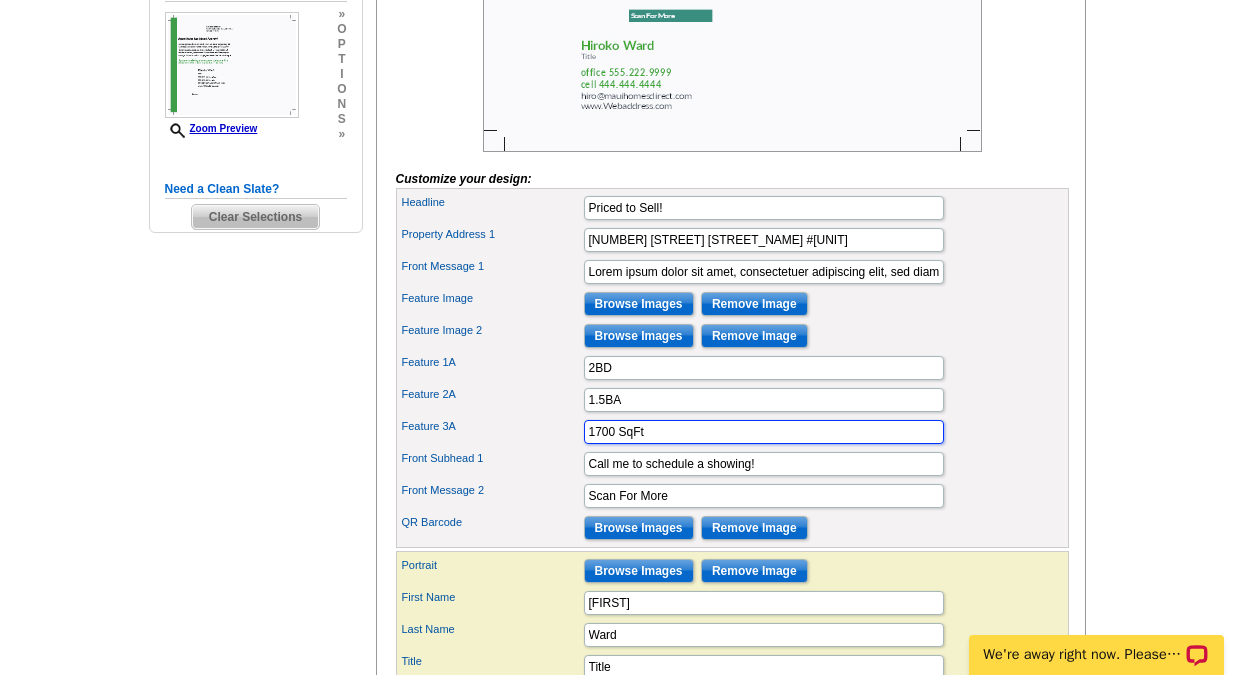 click on "1700 SqFt" at bounding box center [764, 432] 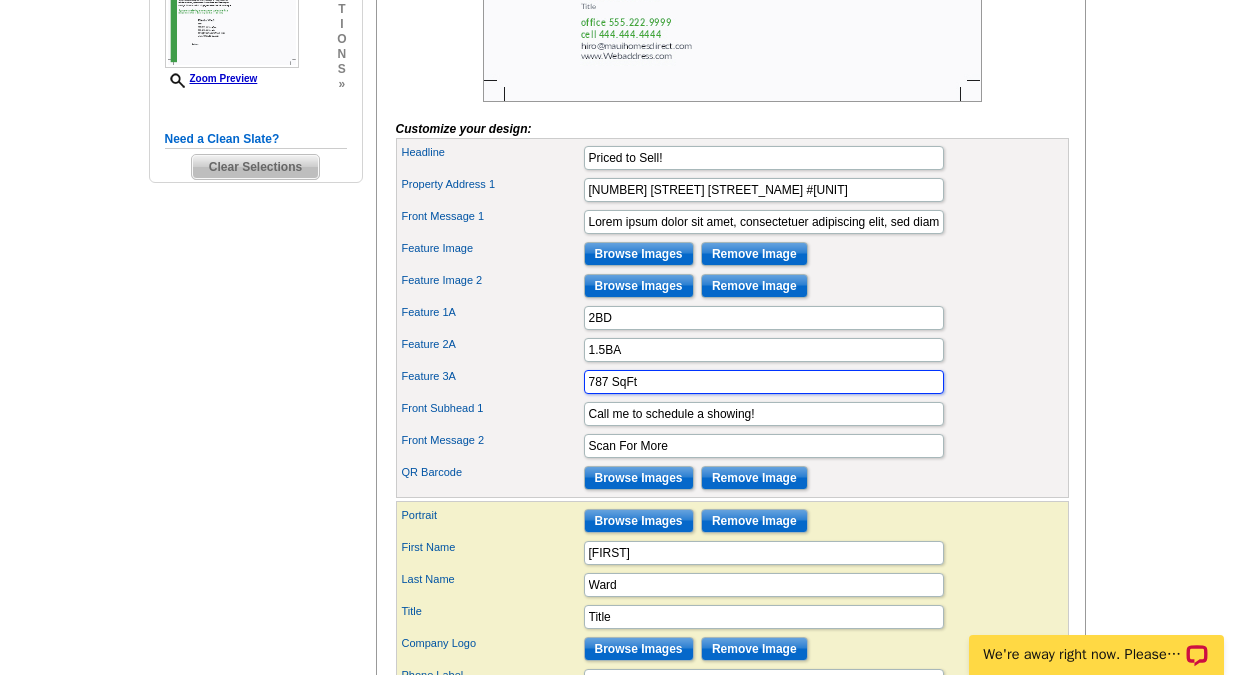 scroll, scrollTop: 646, scrollLeft: 0, axis: vertical 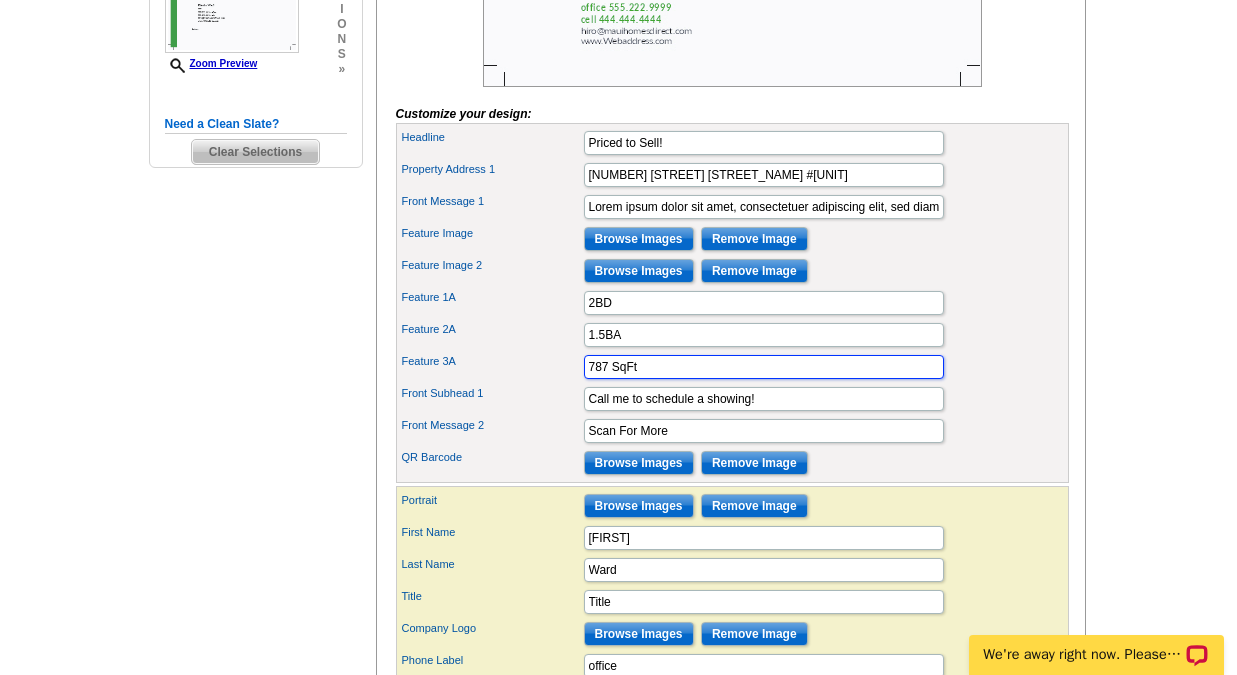 type on "787 SqFt" 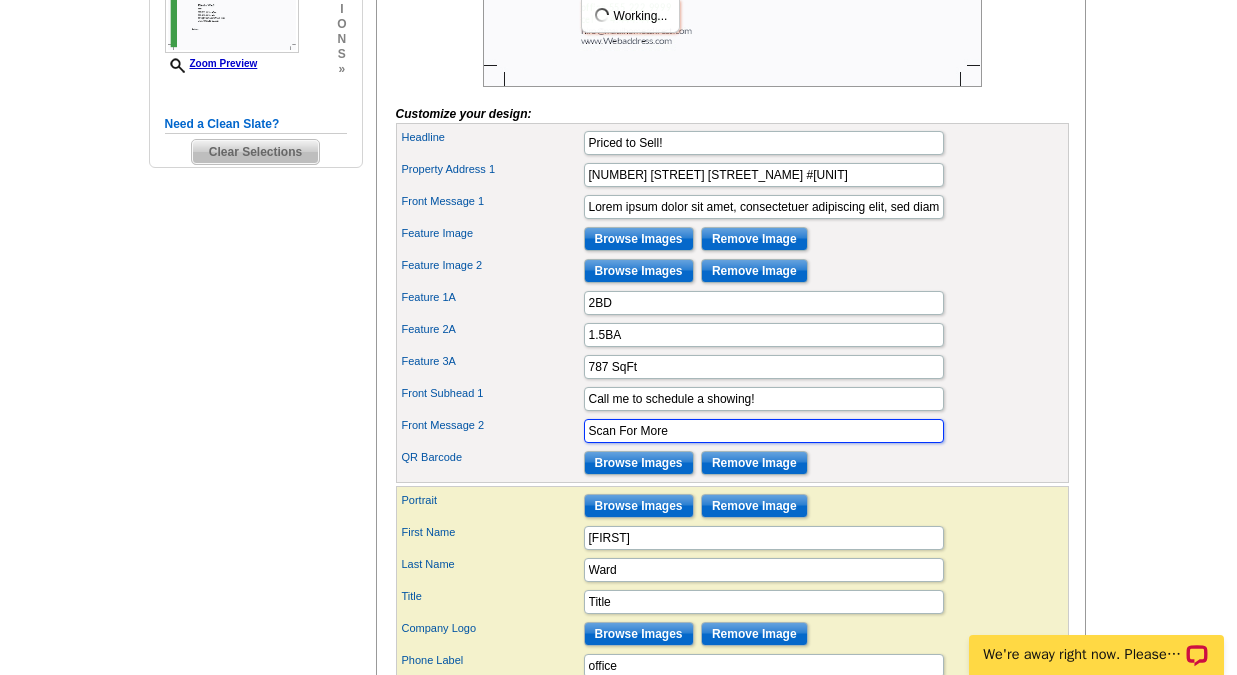 drag, startPoint x: 720, startPoint y: 462, endPoint x: 570, endPoint y: 452, distance: 150.33296 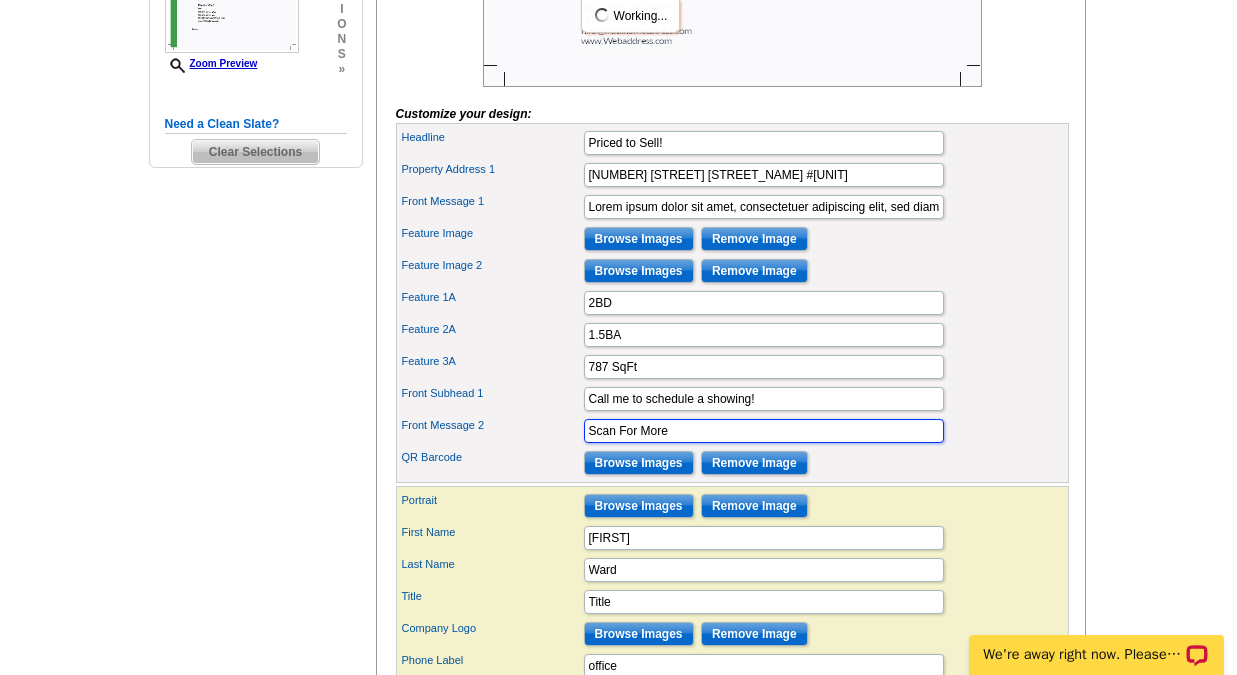 click on "Front Message 2
Scan For More" at bounding box center [732, 431] 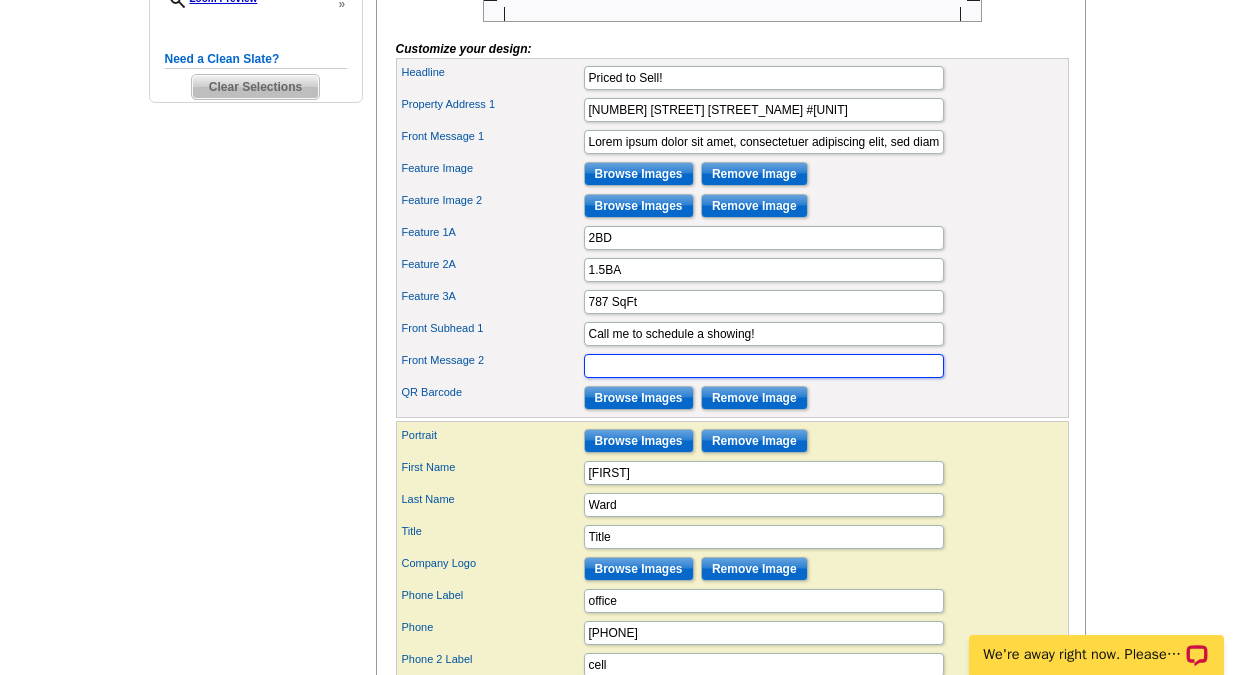 scroll, scrollTop: 743, scrollLeft: 0, axis: vertical 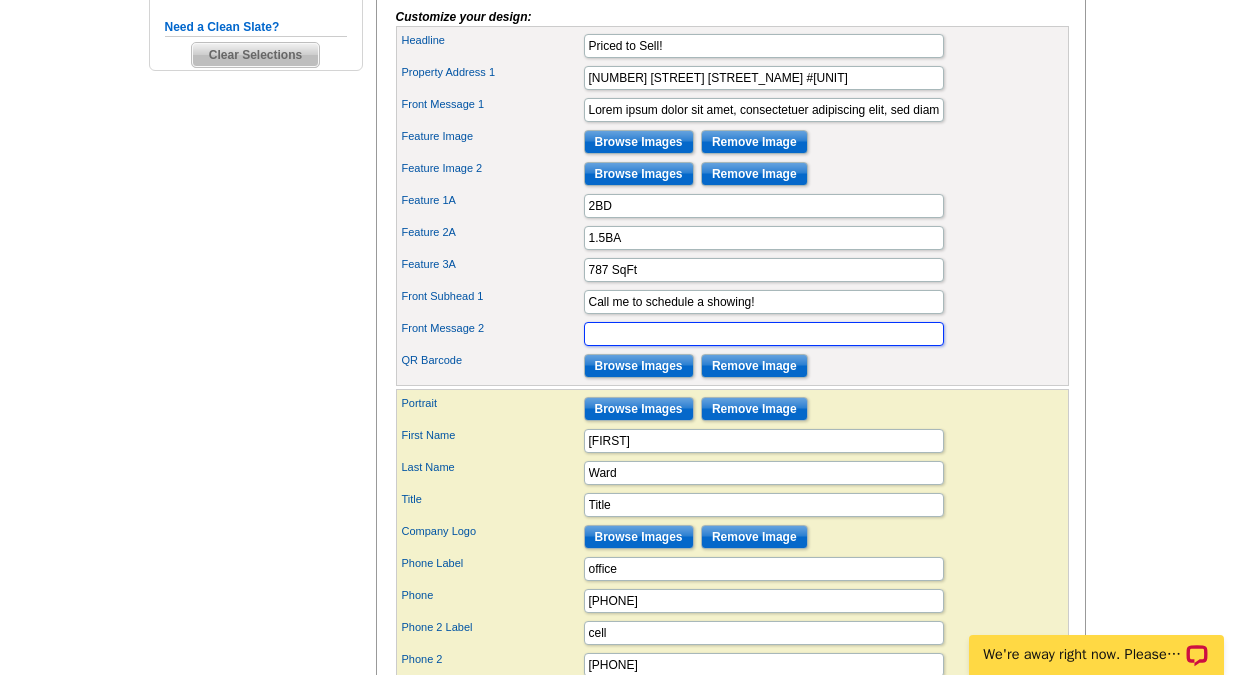 type 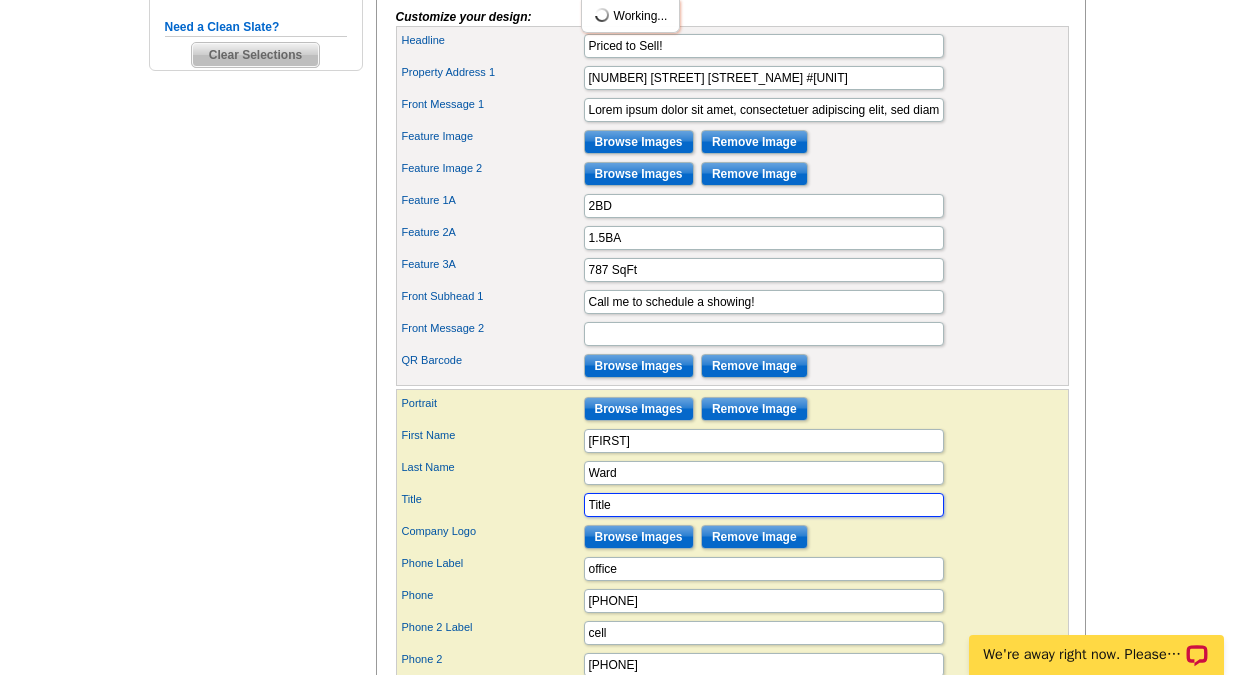 drag, startPoint x: 622, startPoint y: 541, endPoint x: 524, endPoint y: 541, distance: 98 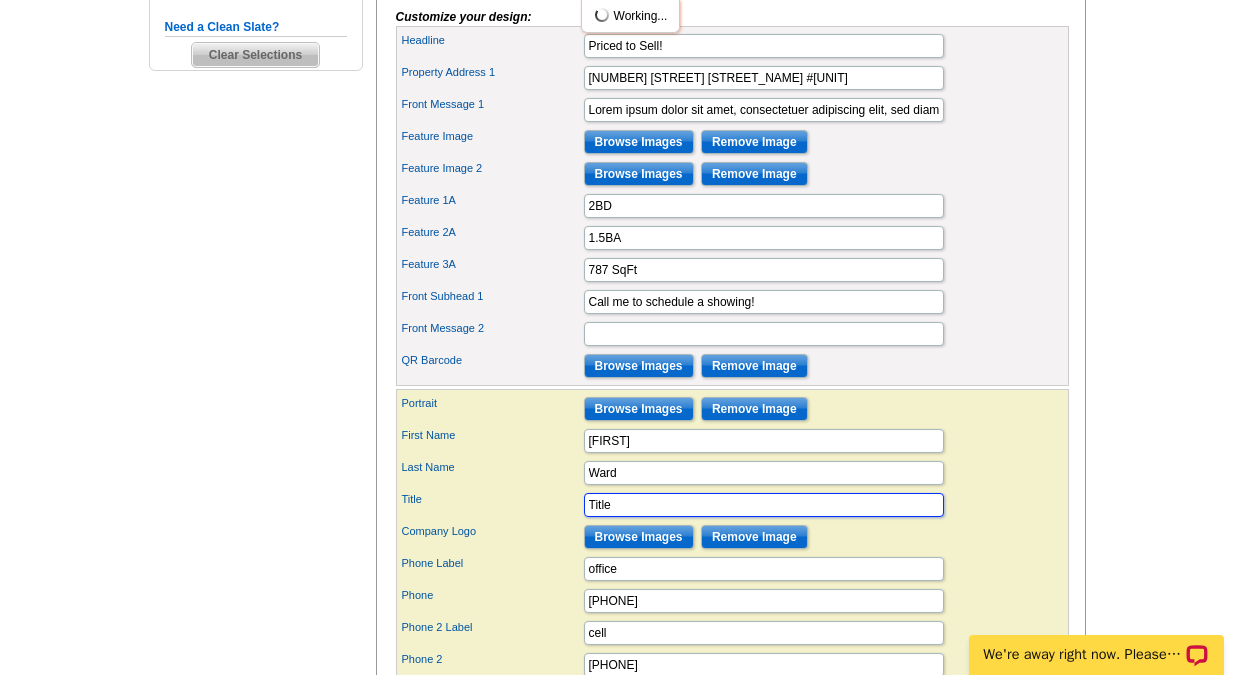 click on "Title
Title" at bounding box center [732, 505] 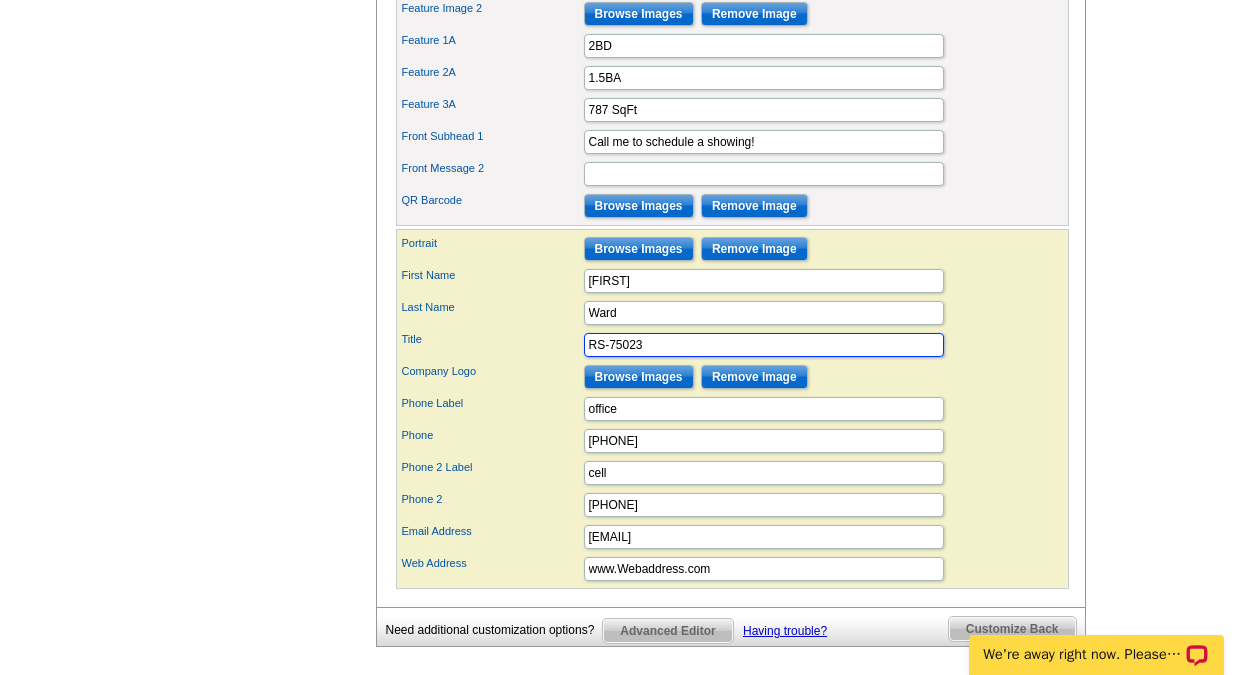 scroll, scrollTop: 902, scrollLeft: 0, axis: vertical 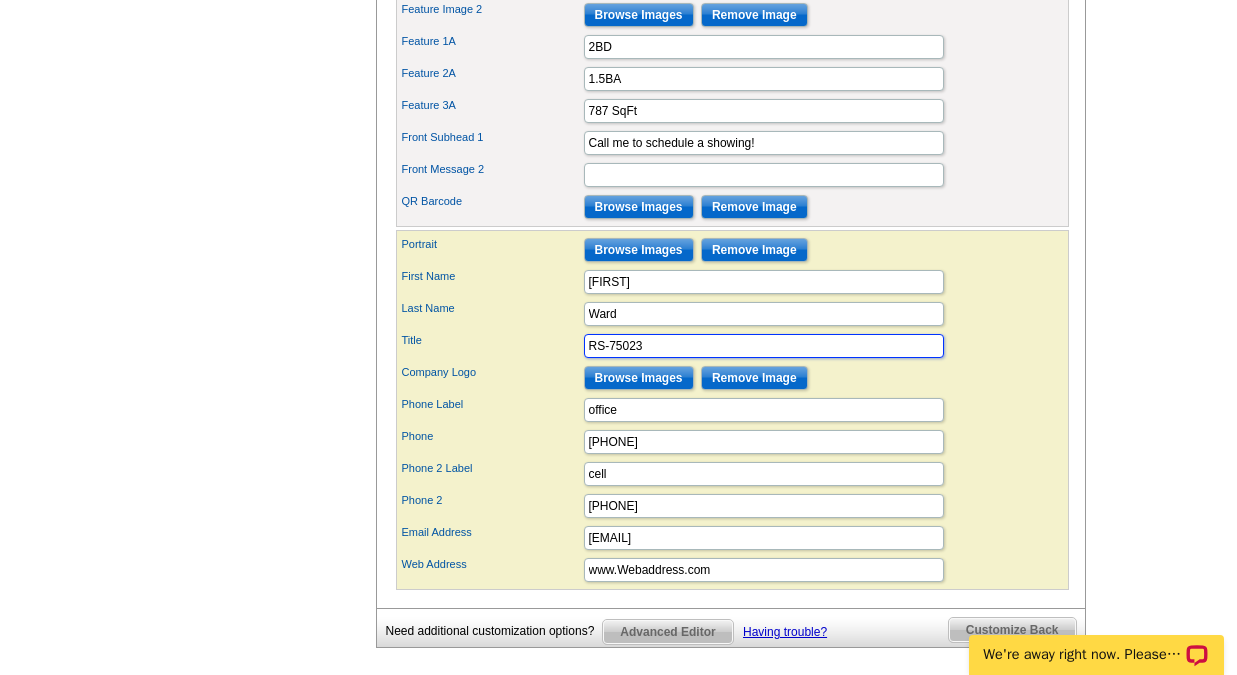 type on "RS-75023" 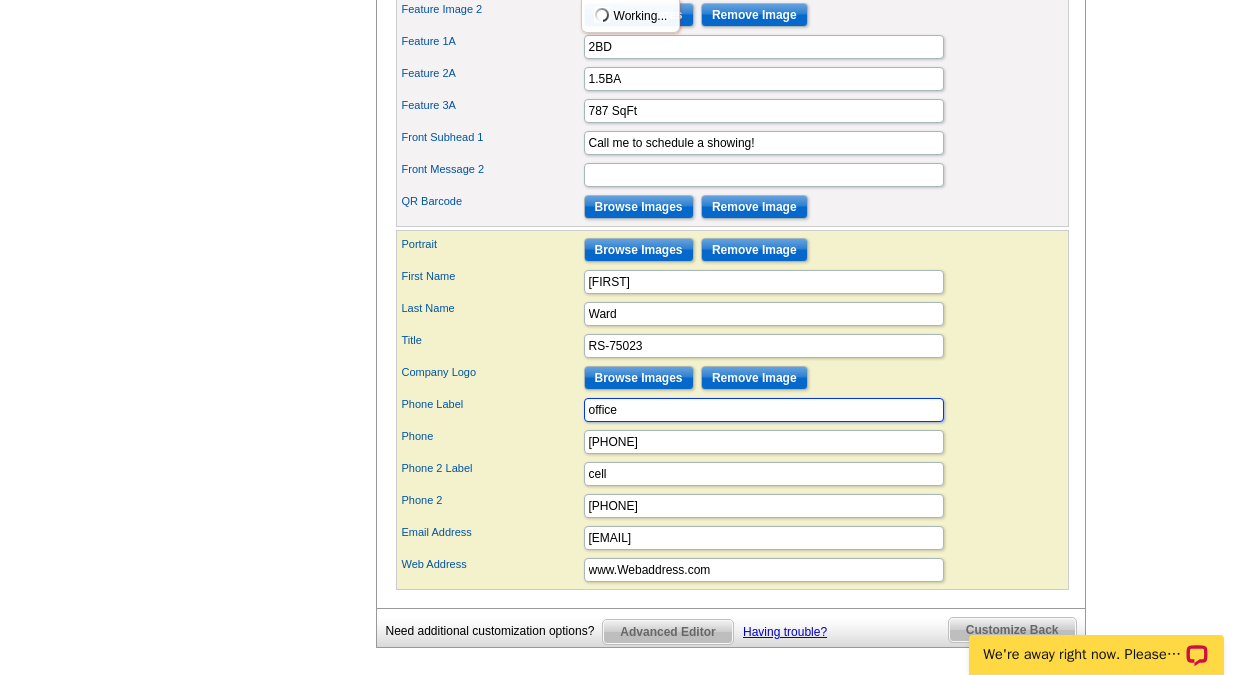 drag, startPoint x: 642, startPoint y: 443, endPoint x: 572, endPoint y: 442, distance: 70.00714 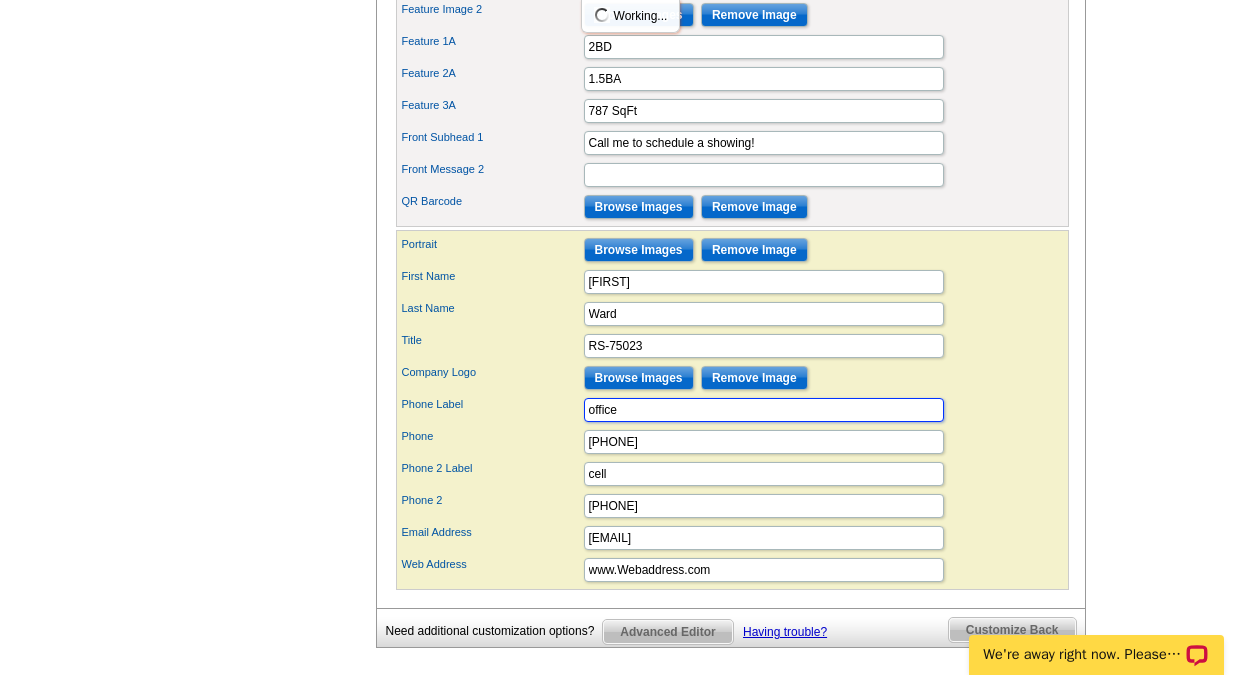 click on "Phone Label
office" at bounding box center [732, 410] 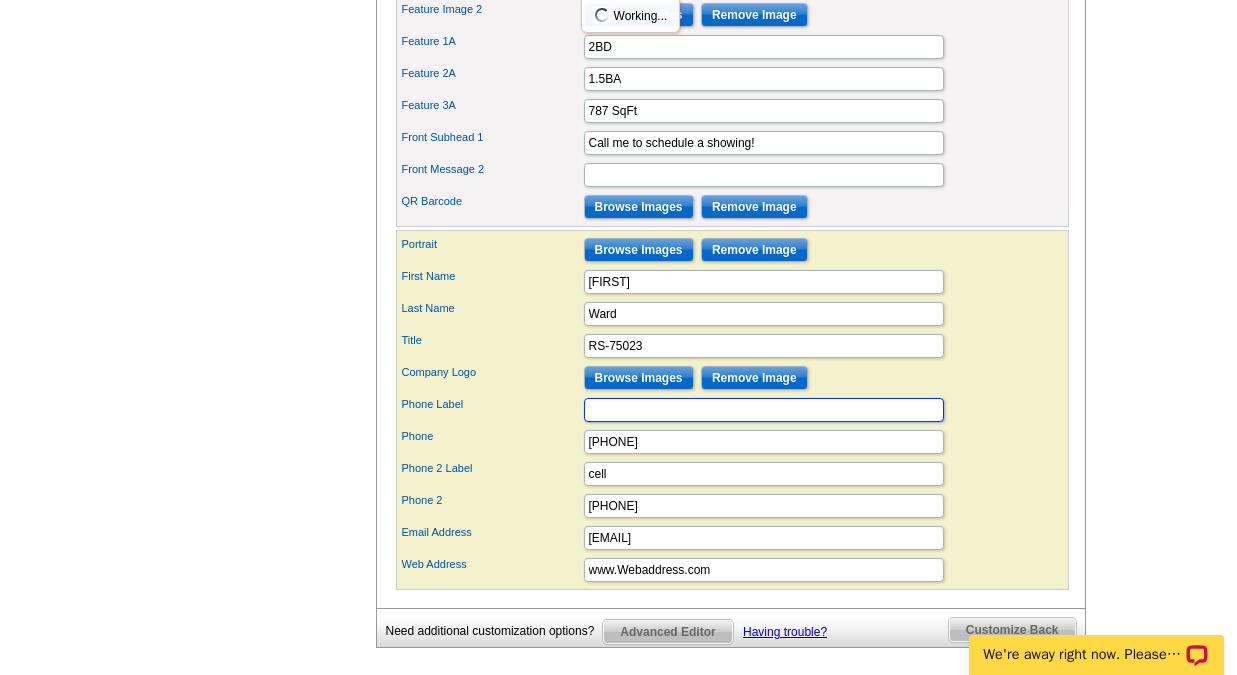 type 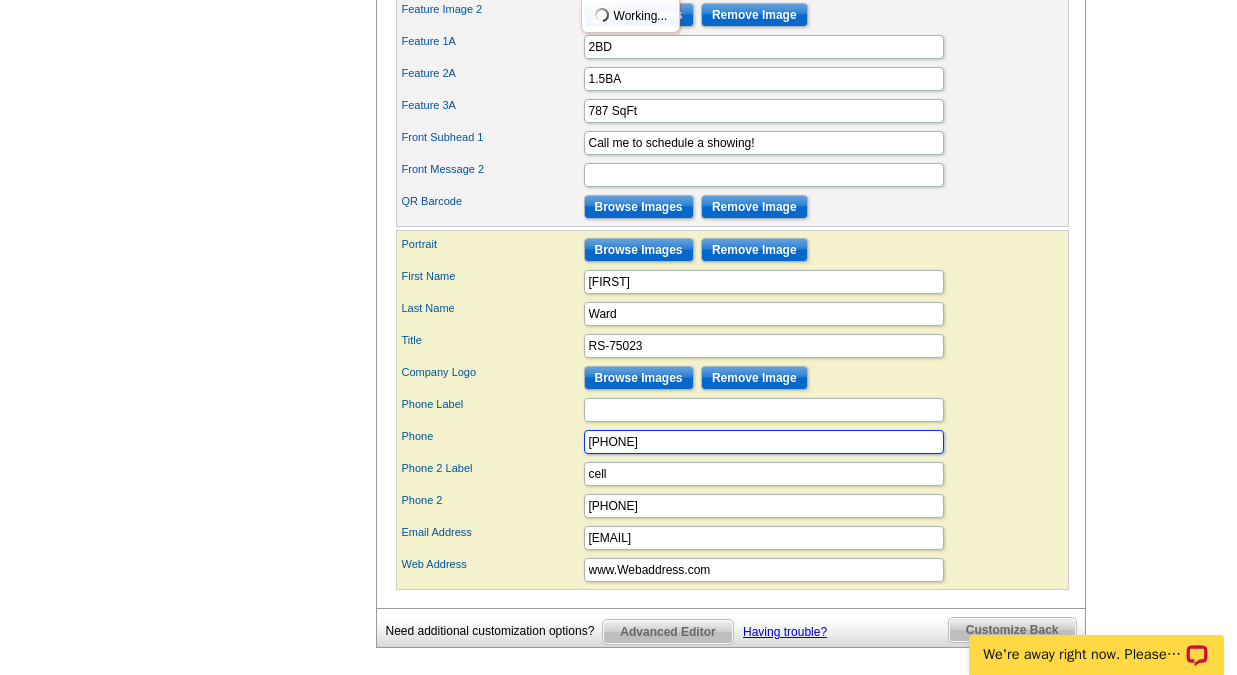 click on "555.222.9999" at bounding box center [764, 442] 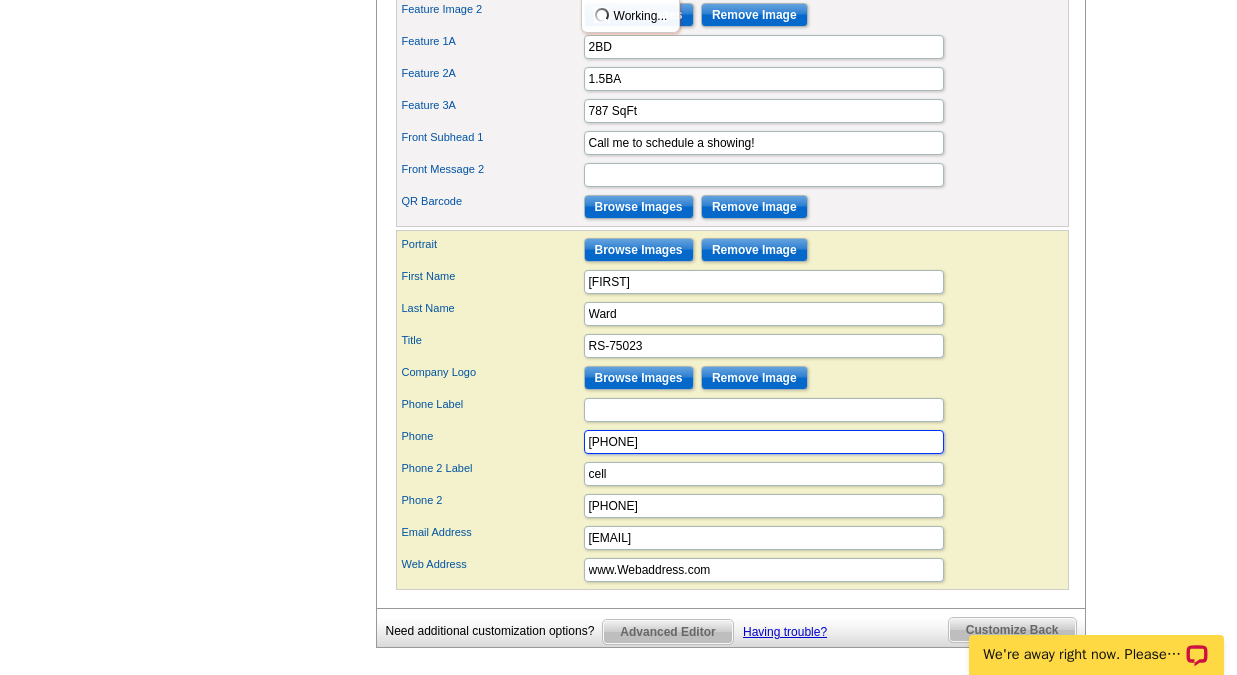 drag, startPoint x: 688, startPoint y: 481, endPoint x: 545, endPoint y: 471, distance: 143.34923 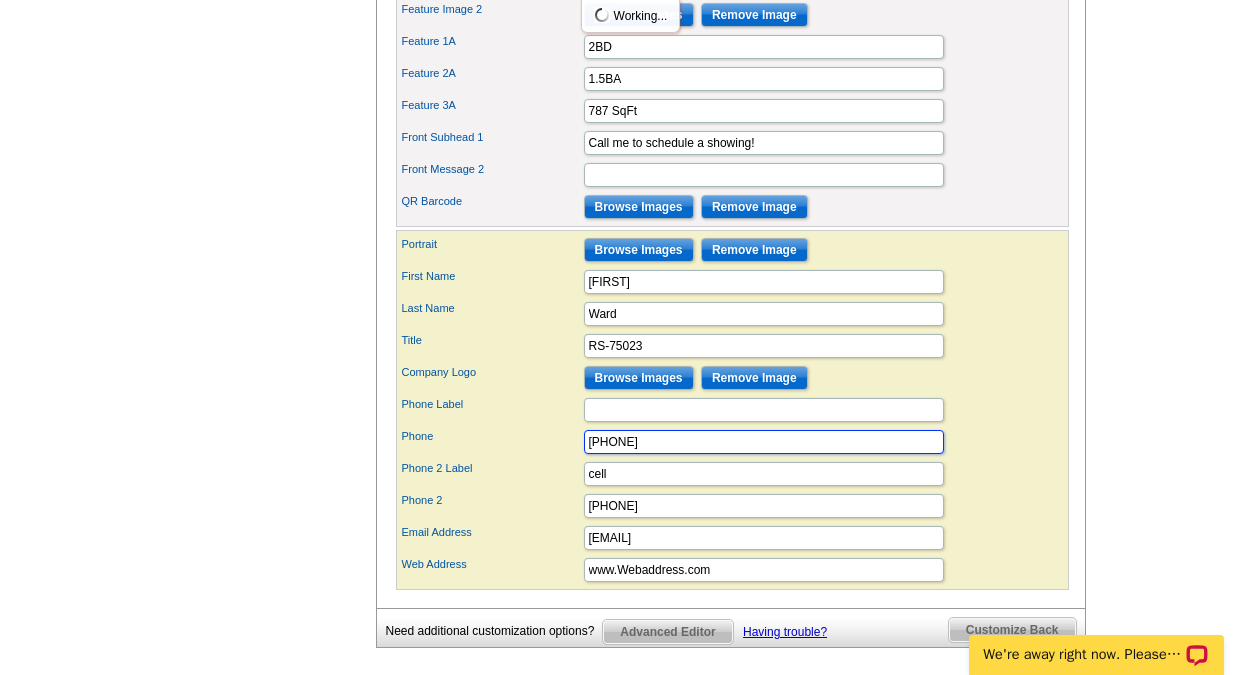 click on "Phone
555.222.9999" at bounding box center (732, 442) 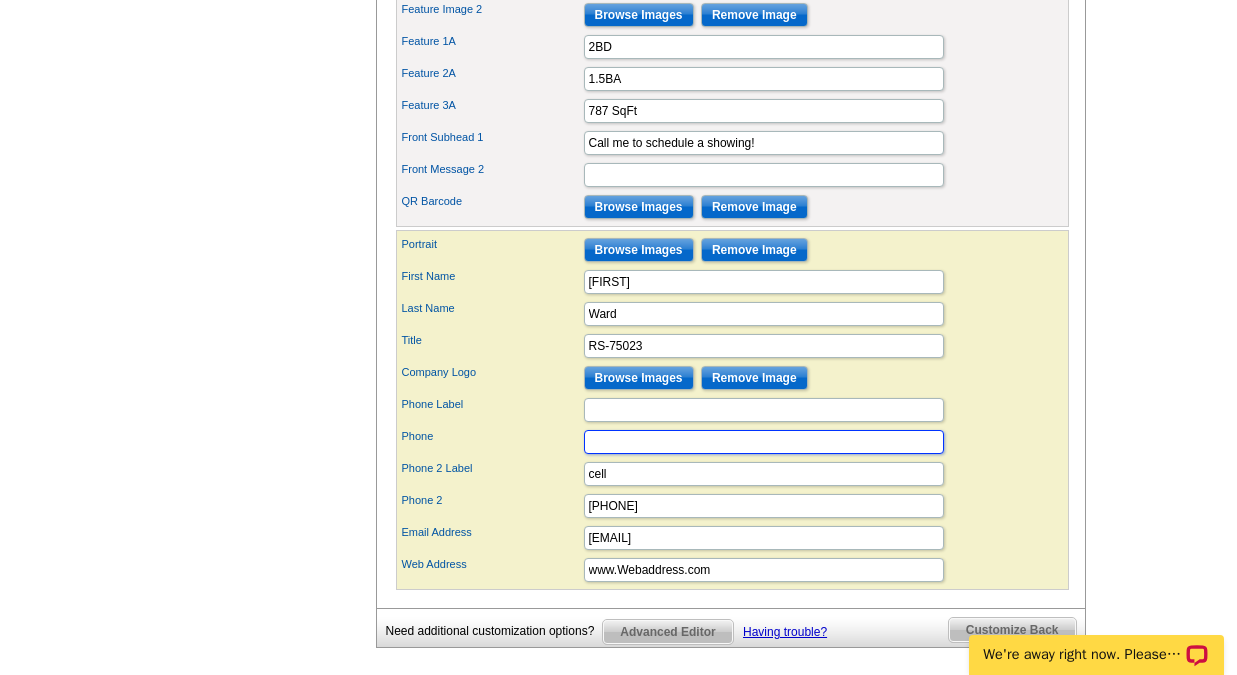 type 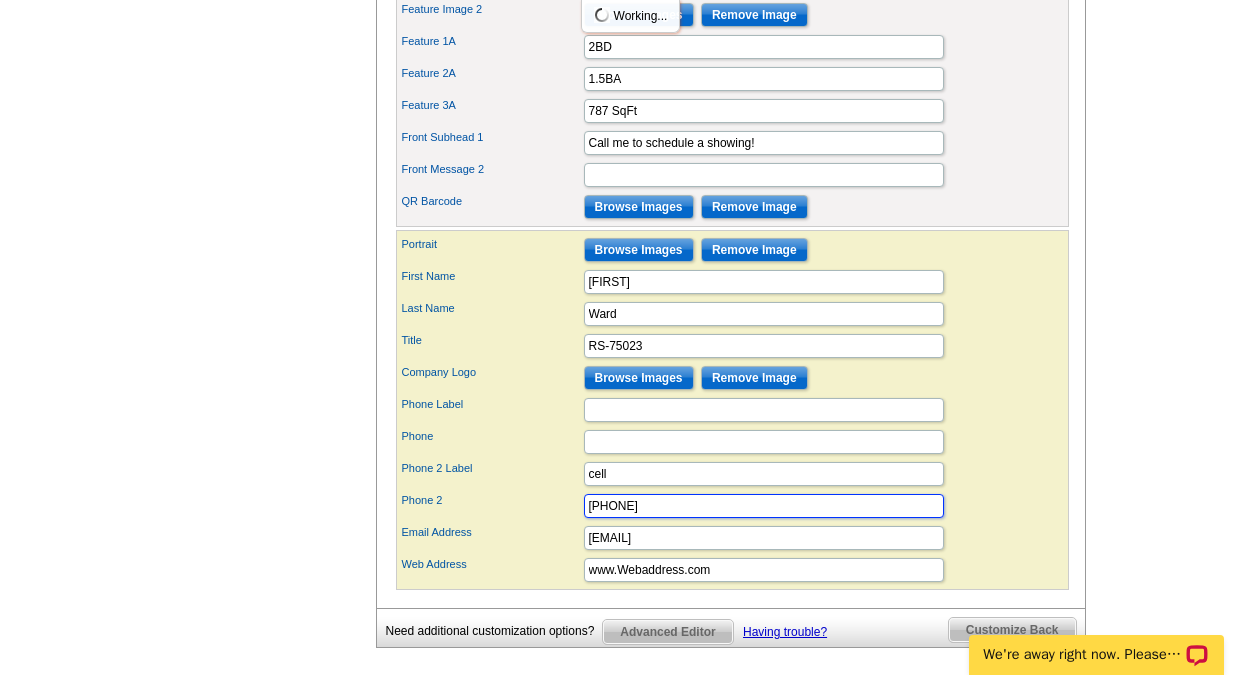 drag, startPoint x: 682, startPoint y: 546, endPoint x: 456, endPoint y: 554, distance: 226.14156 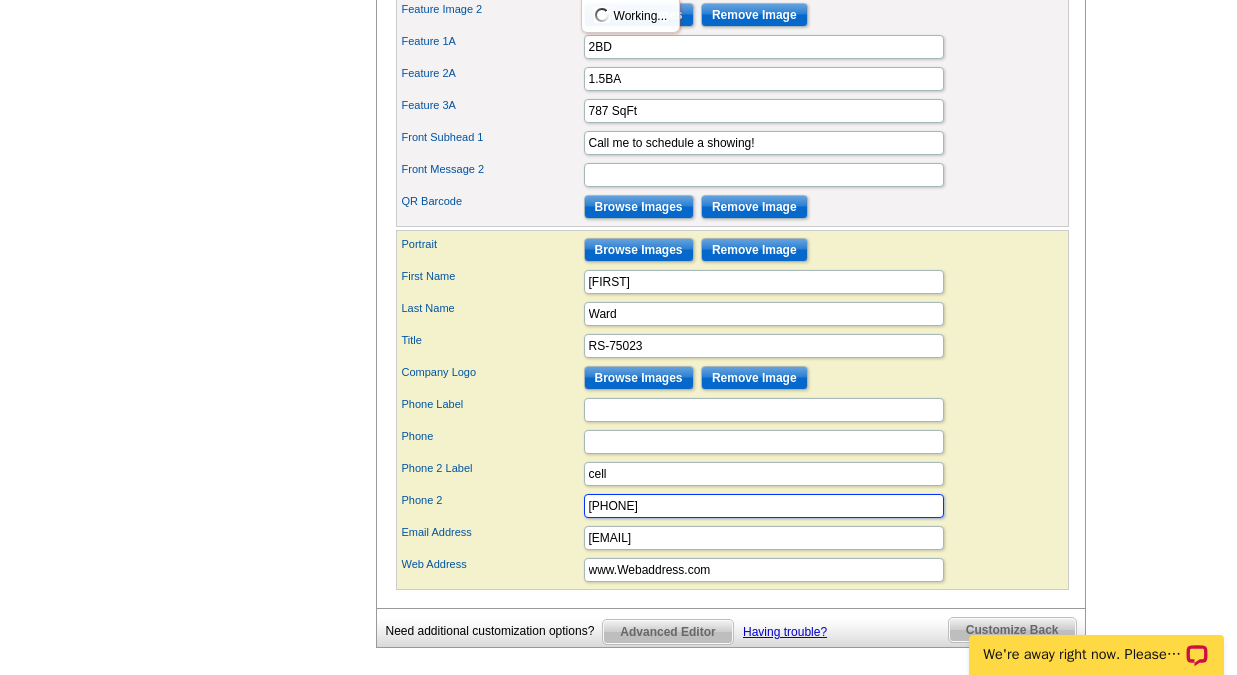 click on "Portrait
Browse Images
Remove Image
First Name
Hiroko
Last Name
Ward
Title RS-75023" at bounding box center (732, 410) 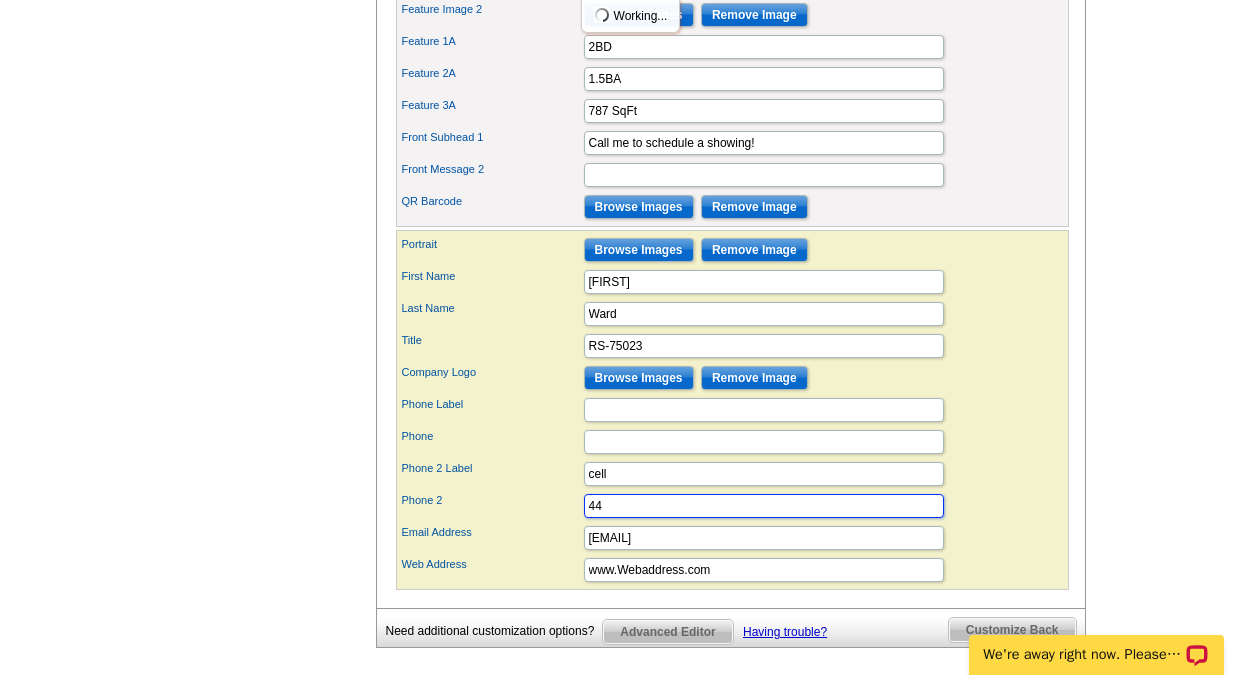 type on "4" 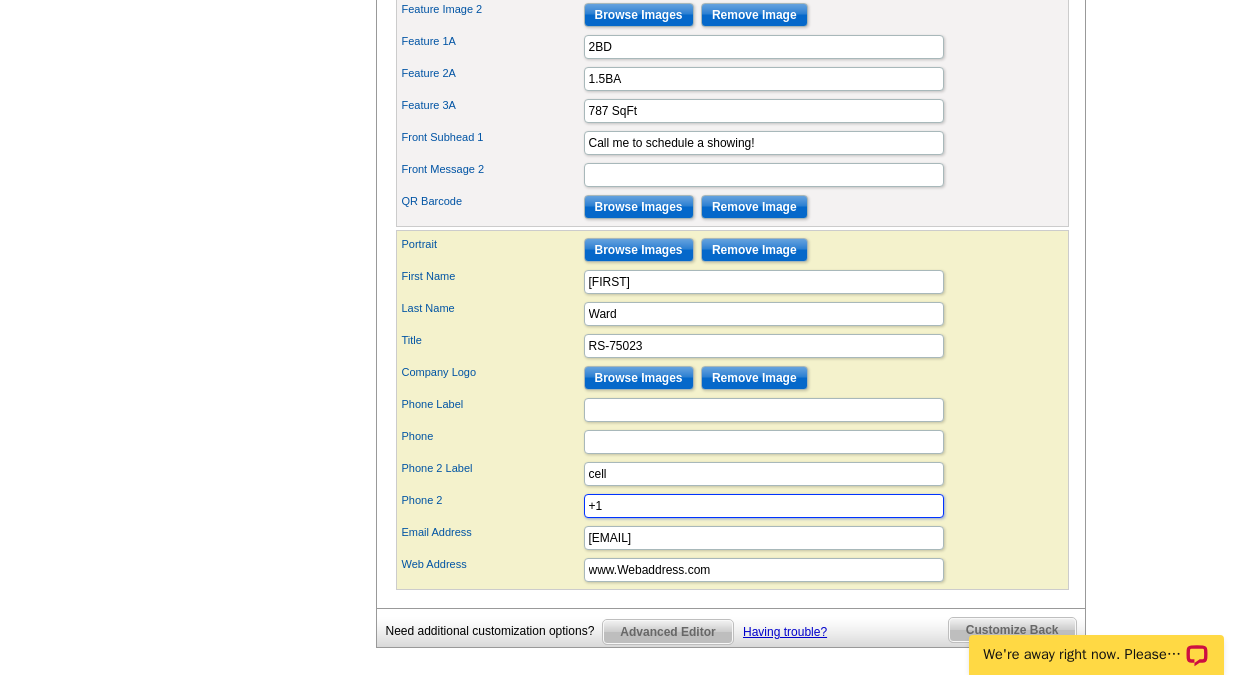 type on "+" 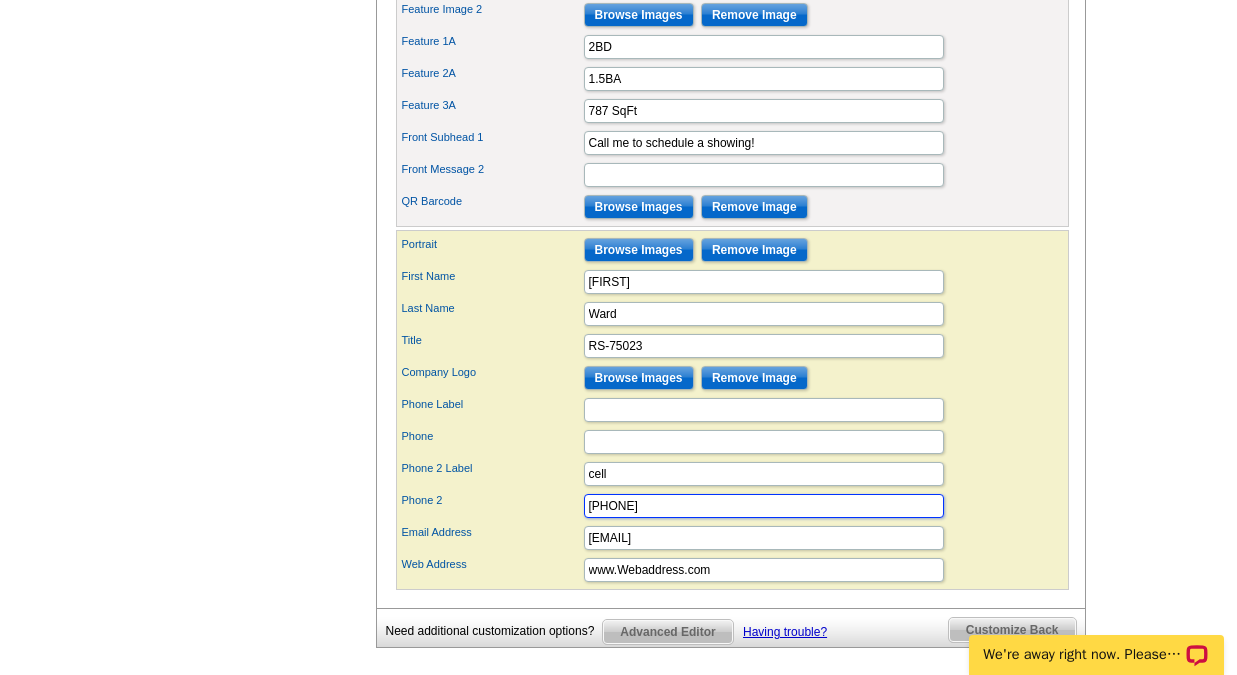 type on "808-264-9967" 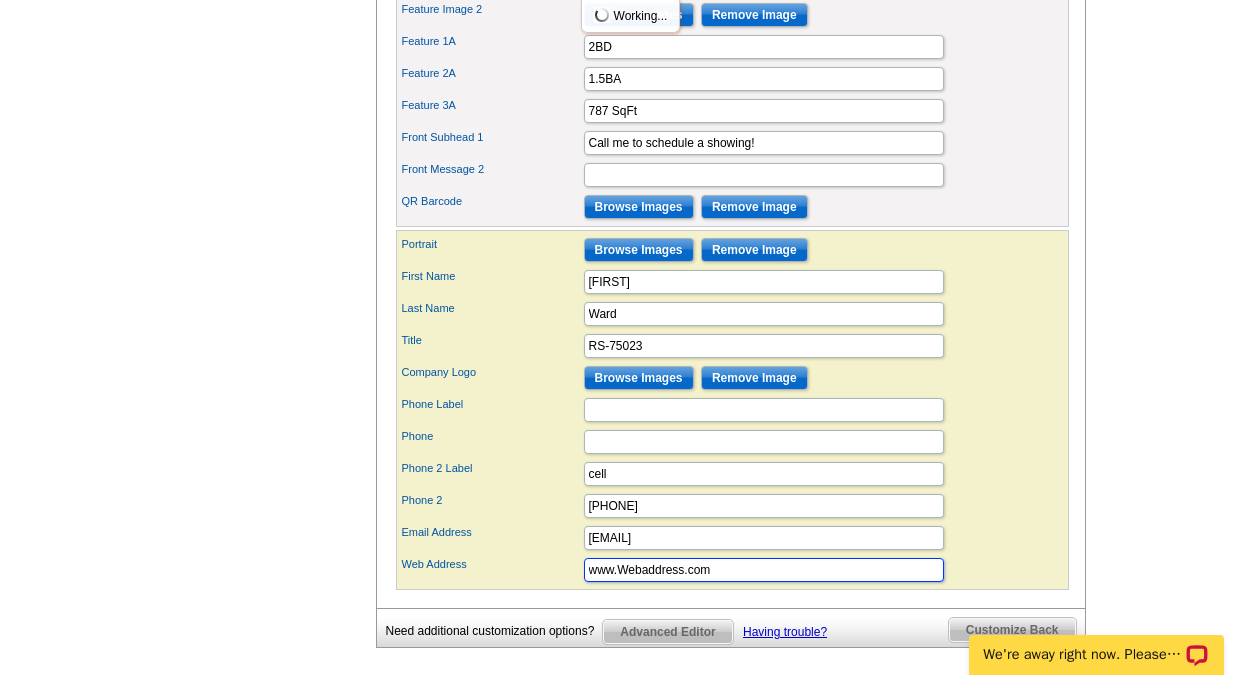 click on "www.Webaddress.com" at bounding box center (764, 570) 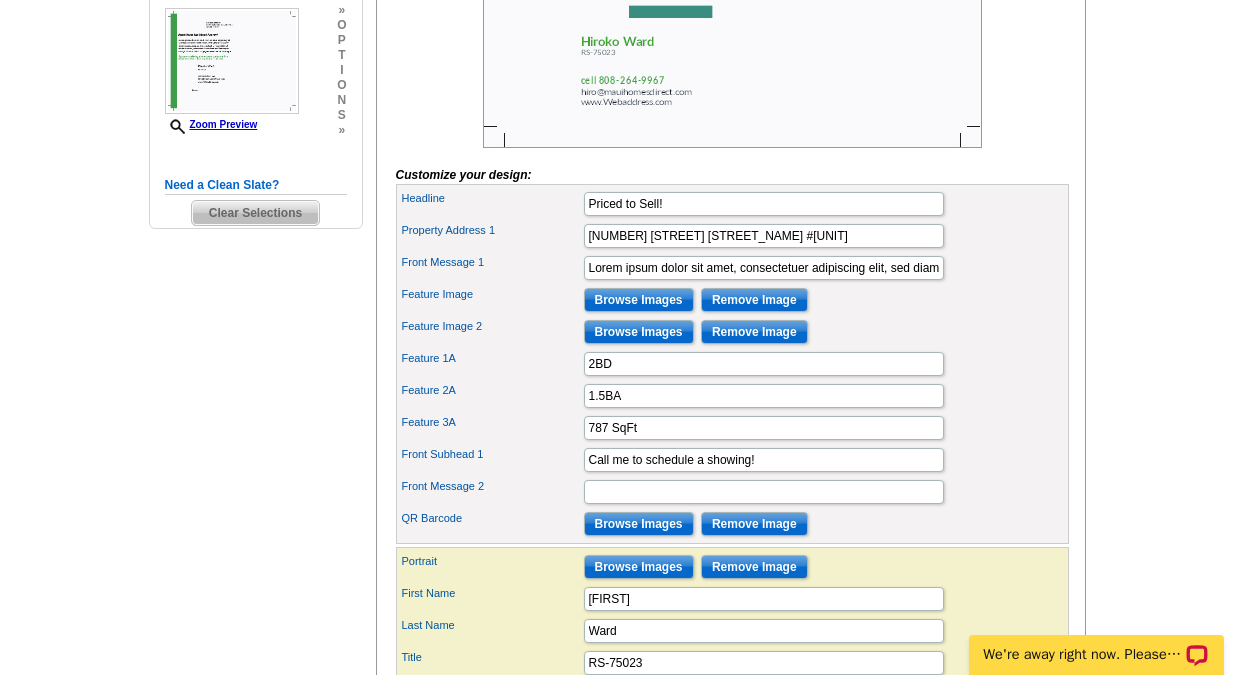 scroll, scrollTop: 579, scrollLeft: 0, axis: vertical 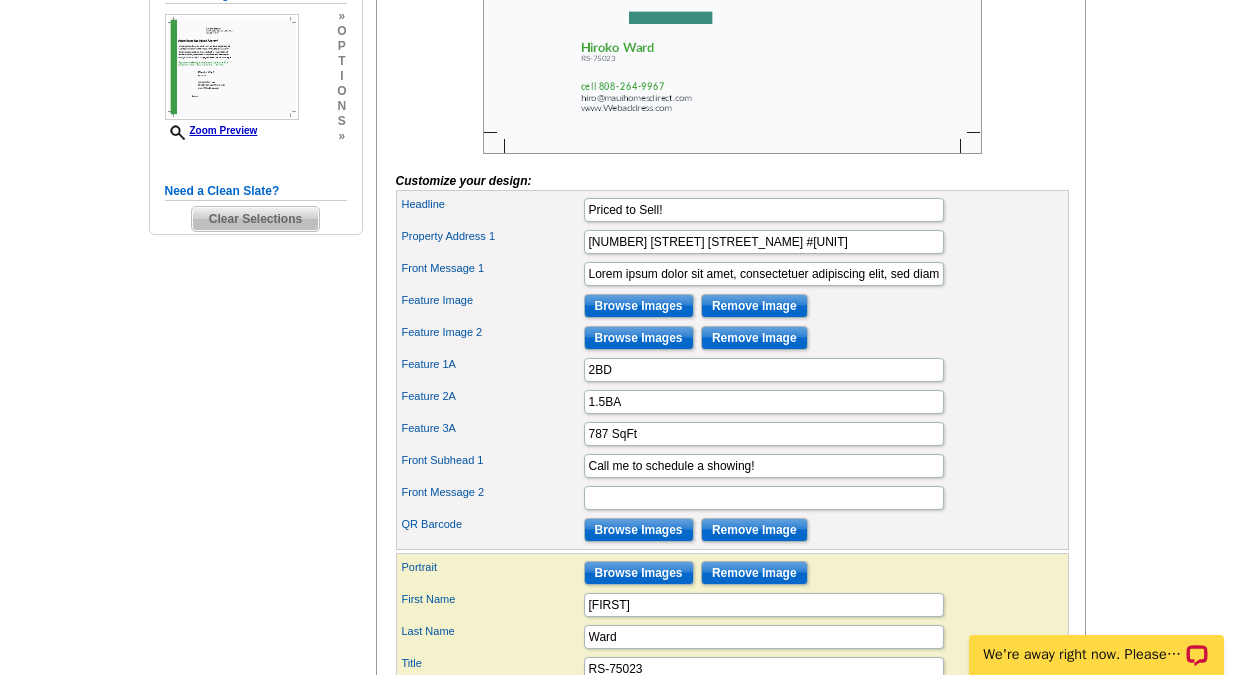 type on "www.mauihomesdirect.com.com" 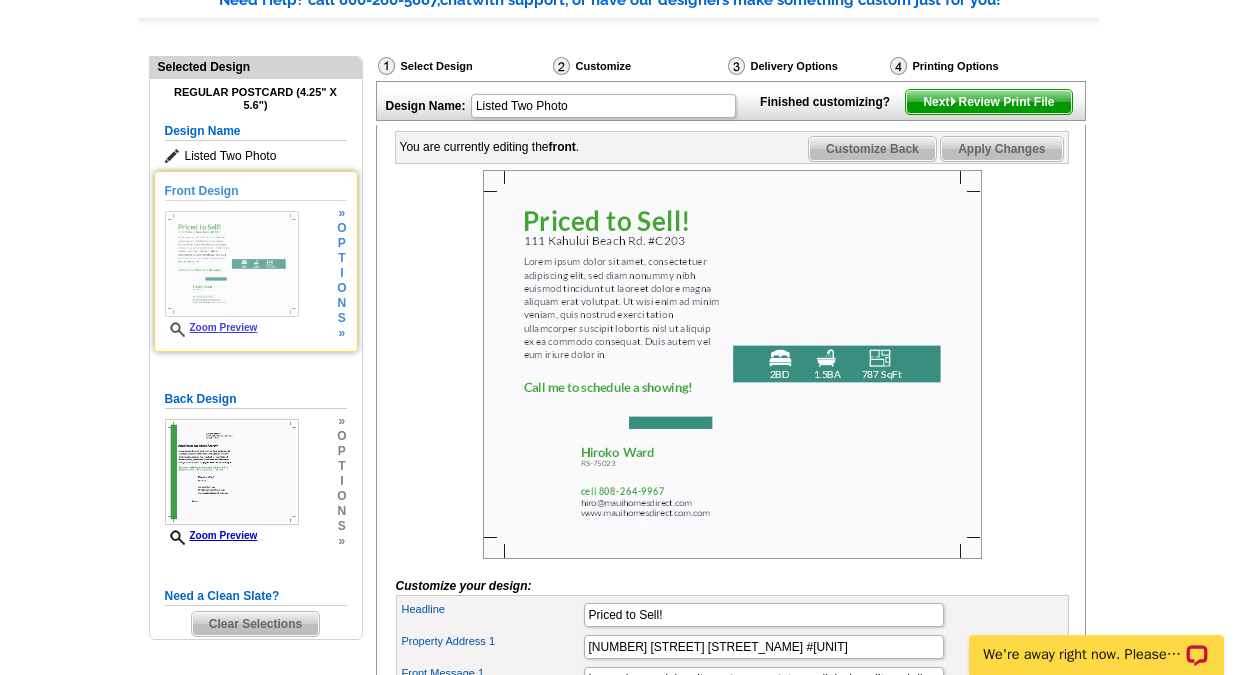 scroll, scrollTop: 160, scrollLeft: 0, axis: vertical 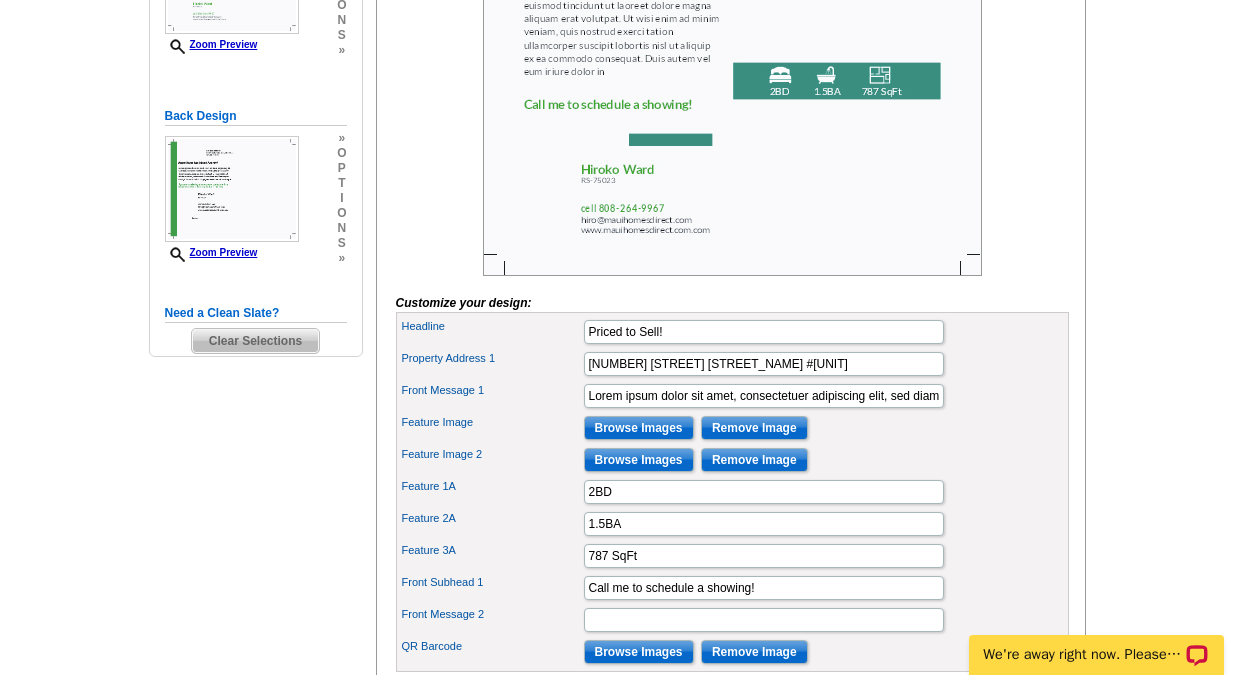 click at bounding box center (732, 81) 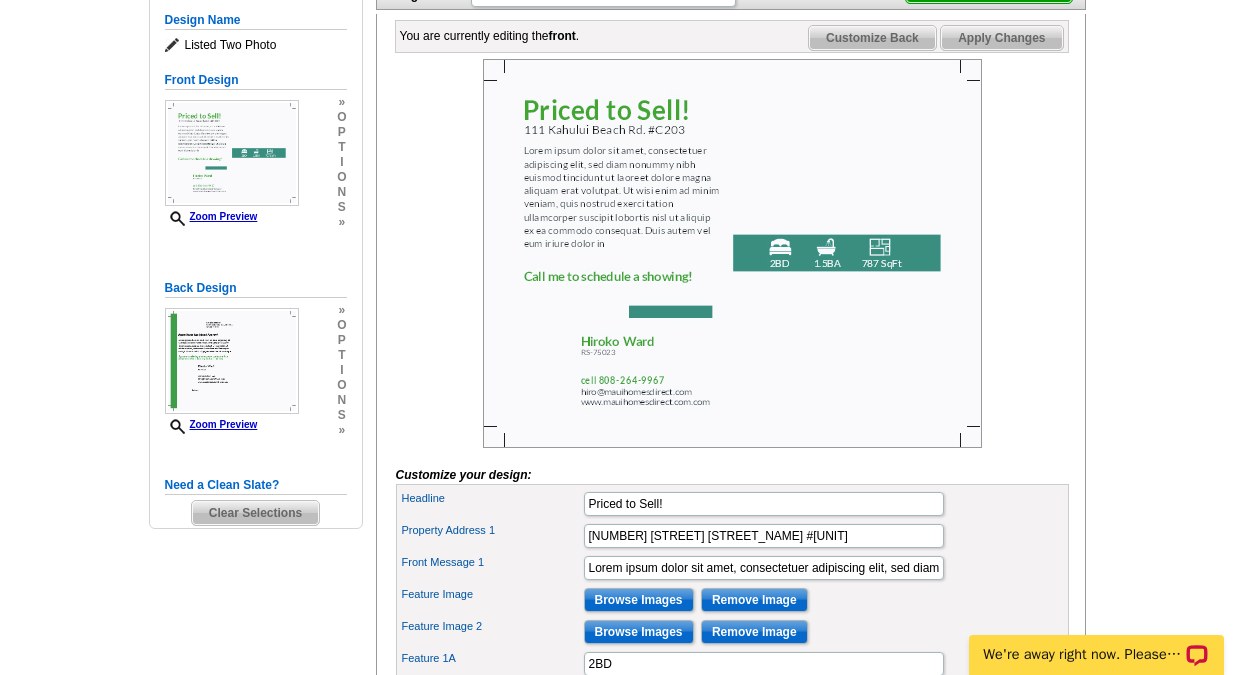 scroll, scrollTop: 276, scrollLeft: 0, axis: vertical 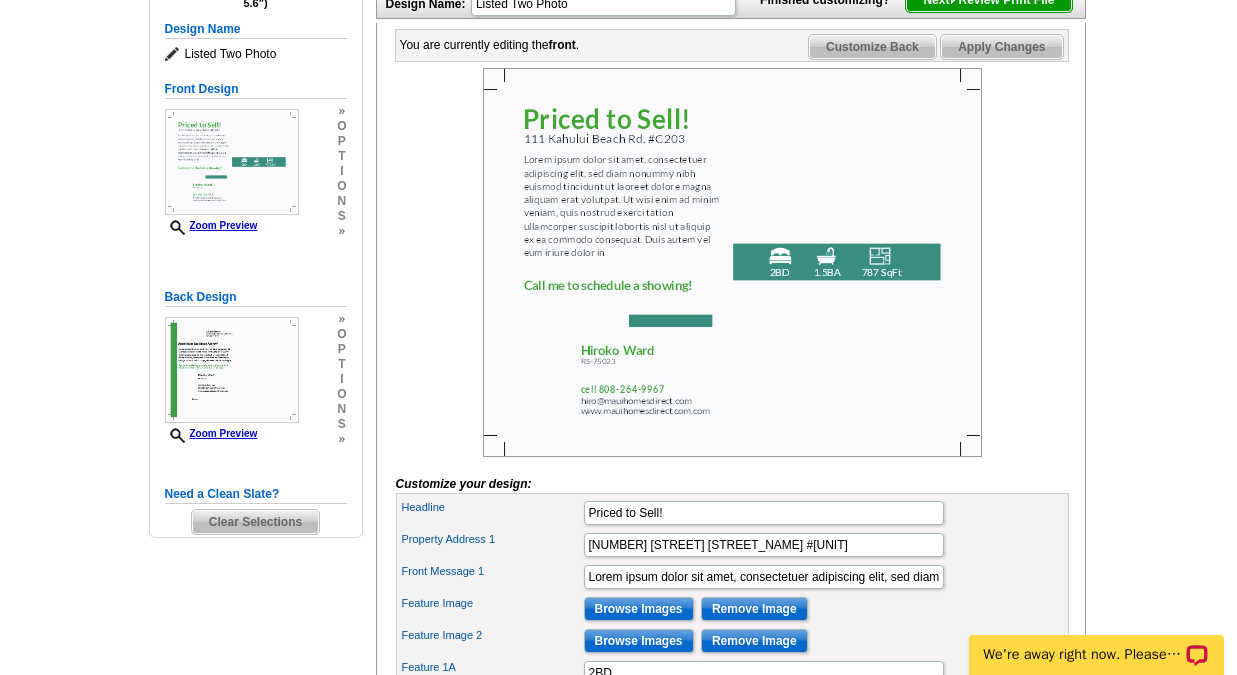 click at bounding box center [732, 262] 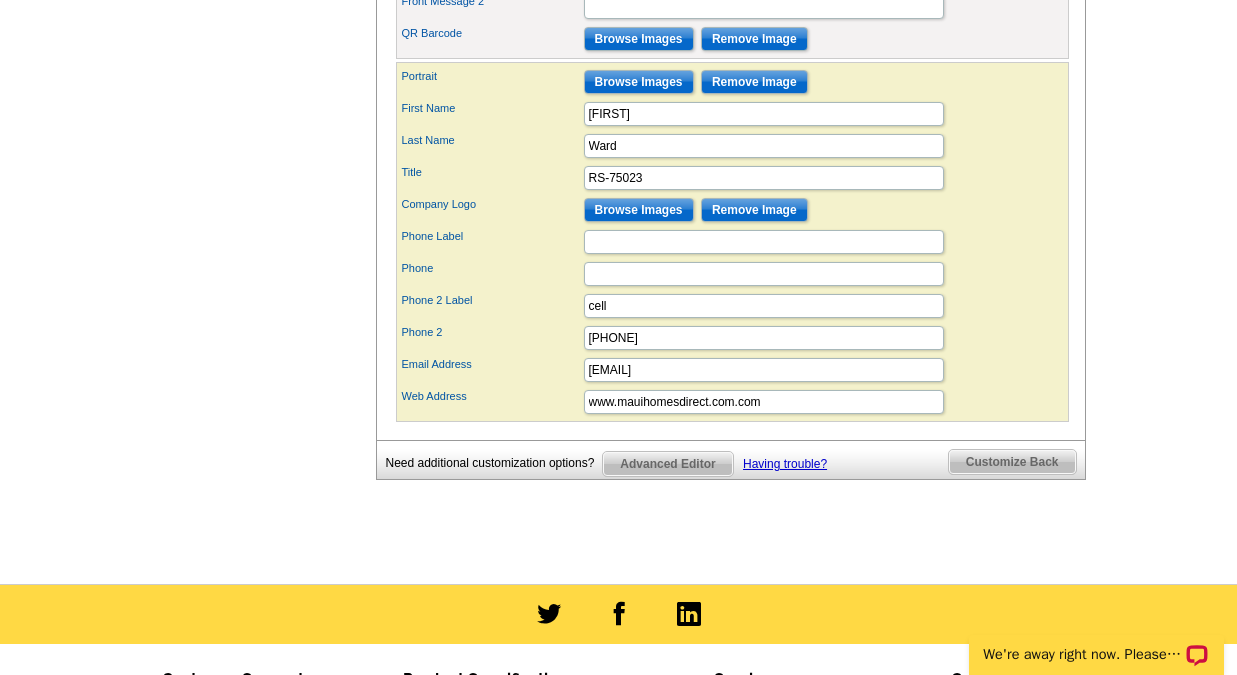 scroll, scrollTop: 1061, scrollLeft: 0, axis: vertical 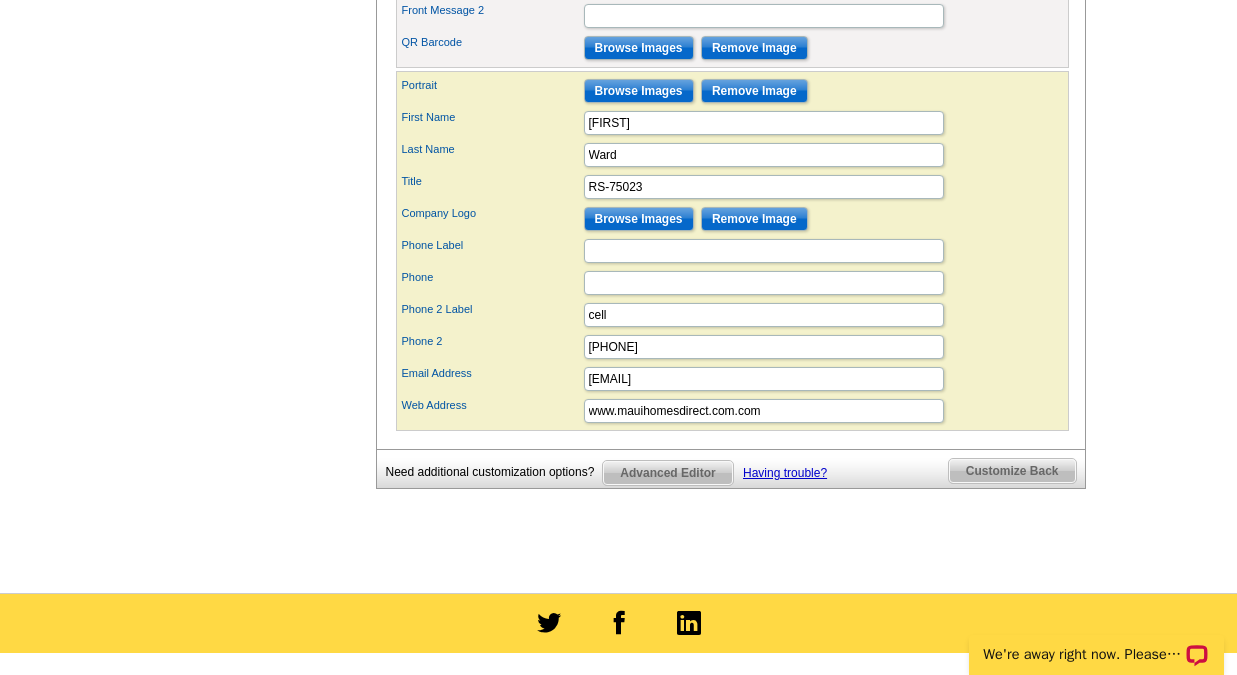 click on "Advanced Editor" at bounding box center (667, 473) 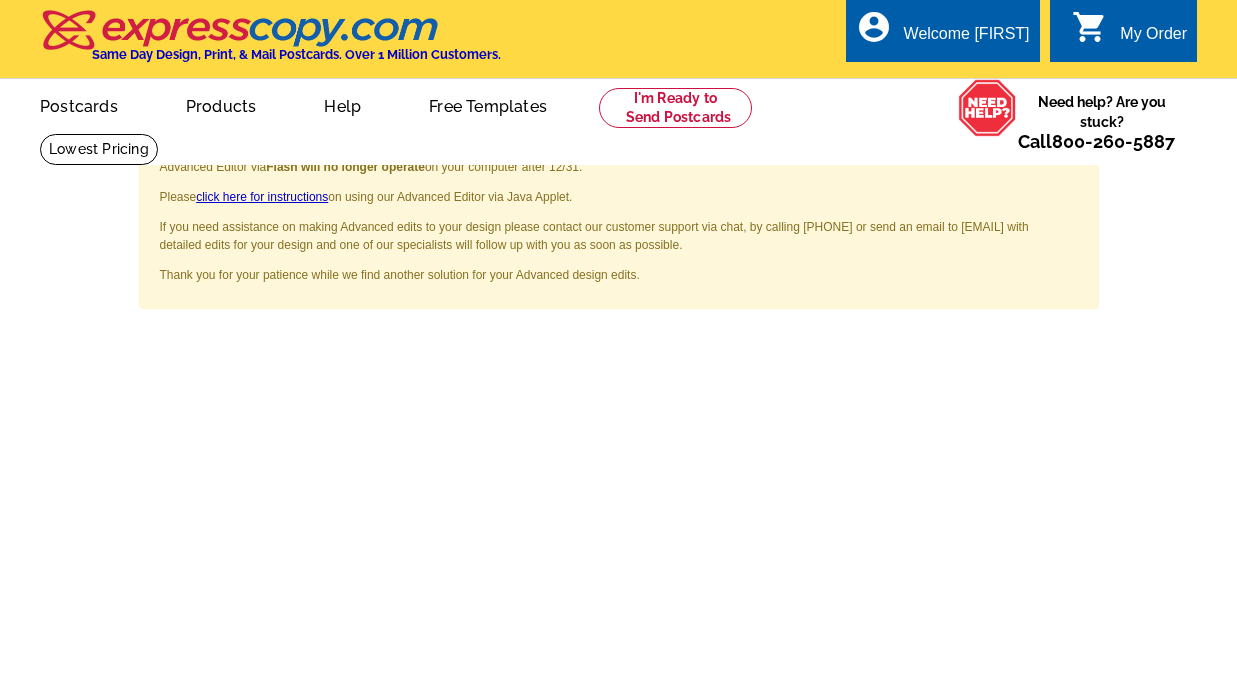 scroll, scrollTop: 0, scrollLeft: 0, axis: both 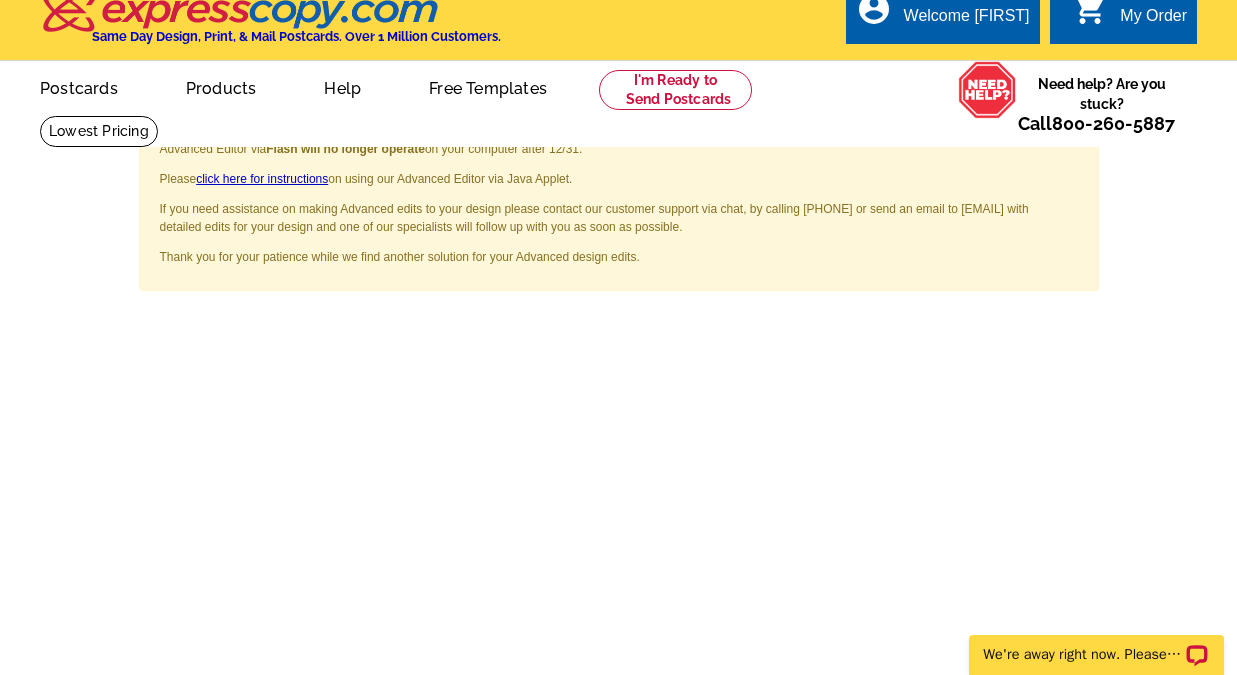 click on "Advanced Editor via  Flash will no longer operate  on your computer after [DATE].
Please  click here for instructions  on using our Advanced Editor via Java Applet.
If you need assistance on making Advanced edits to your design please contact our customer support via chat, by calling [PHONE] or send an email to [EMAIL] with detailed edits for your design and one of our specialists will follow up with you as soon as possible.
Thank you for your patience while we find another solution for your Advanced design edits.
×
Why does this page look different?
If you would like assistance, please contact [PHONE]" at bounding box center (619, 648) 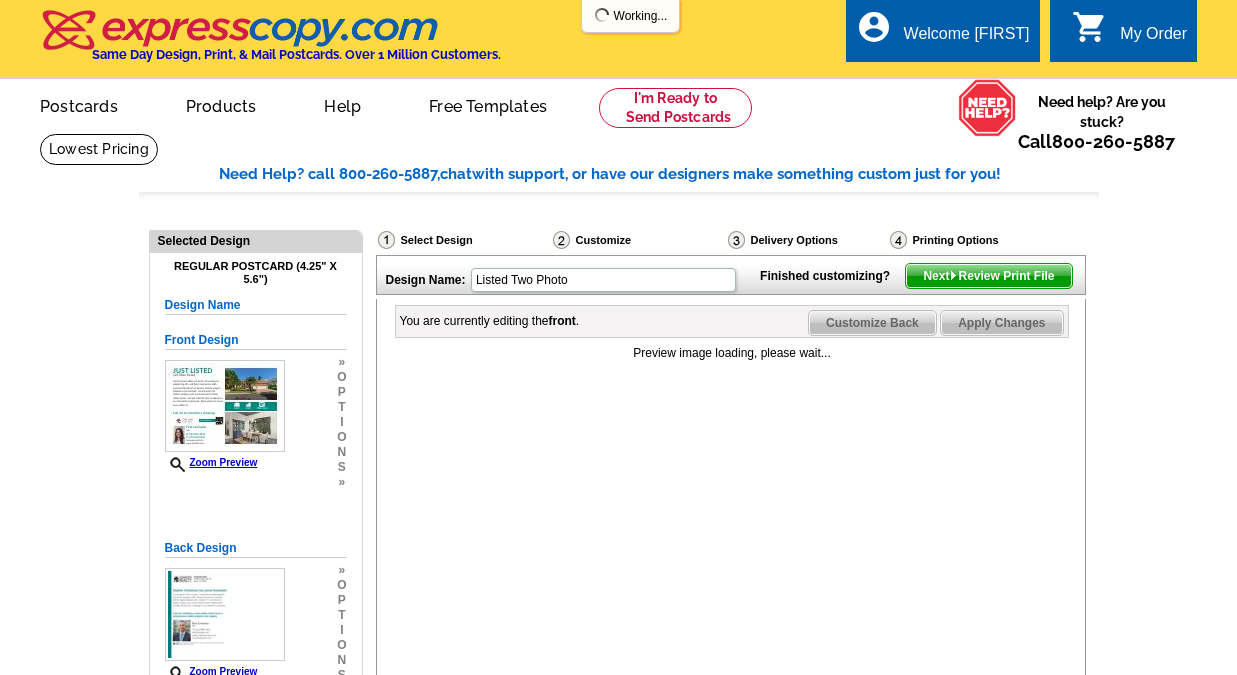 scroll, scrollTop: 1061, scrollLeft: 0, axis: vertical 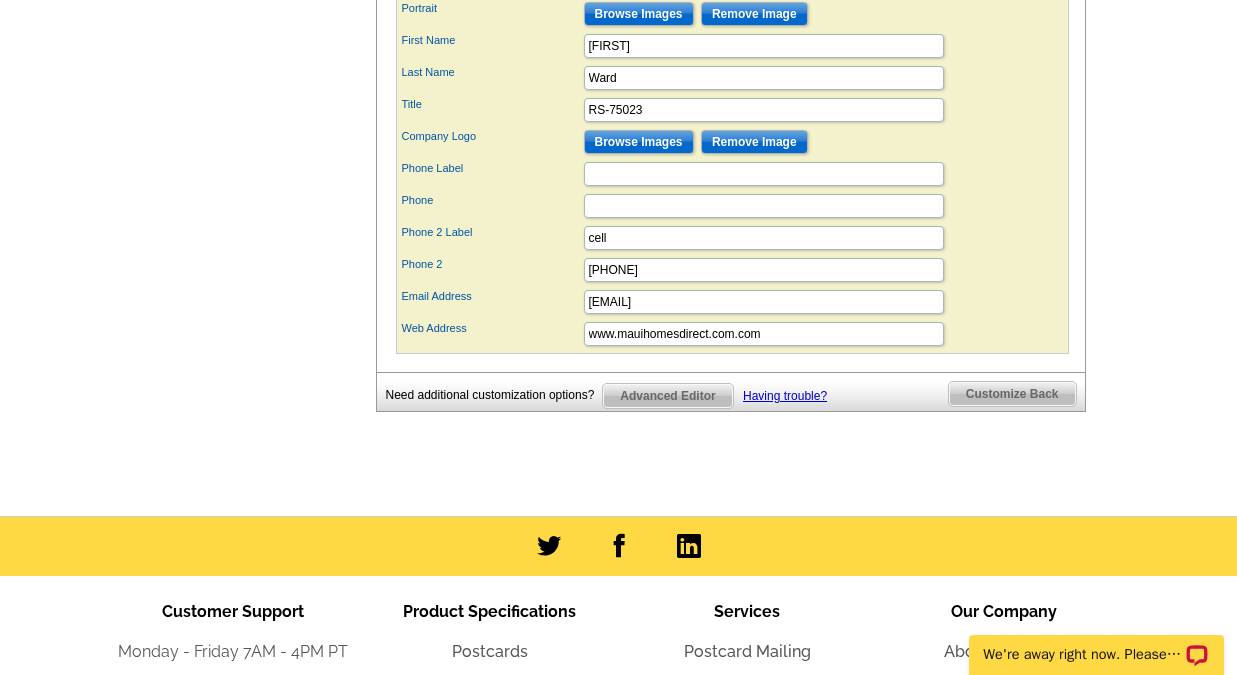 click on "Advanced Editor" at bounding box center [667, 396] 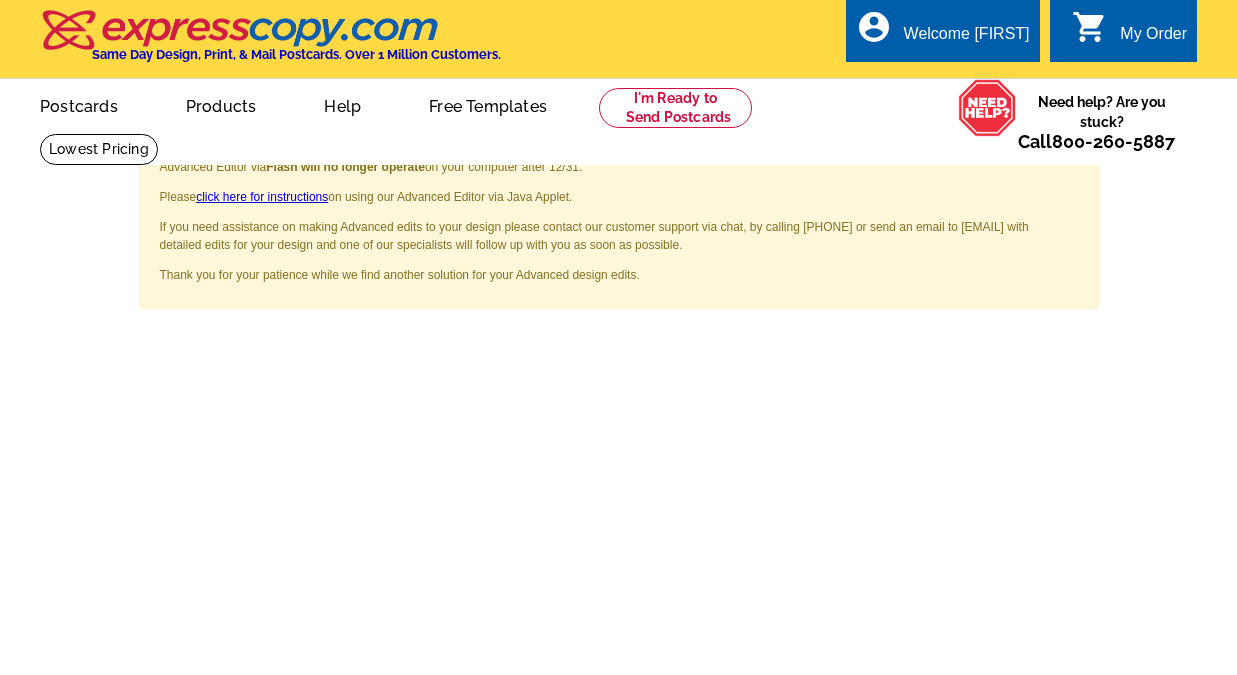 scroll, scrollTop: 0, scrollLeft: 0, axis: both 